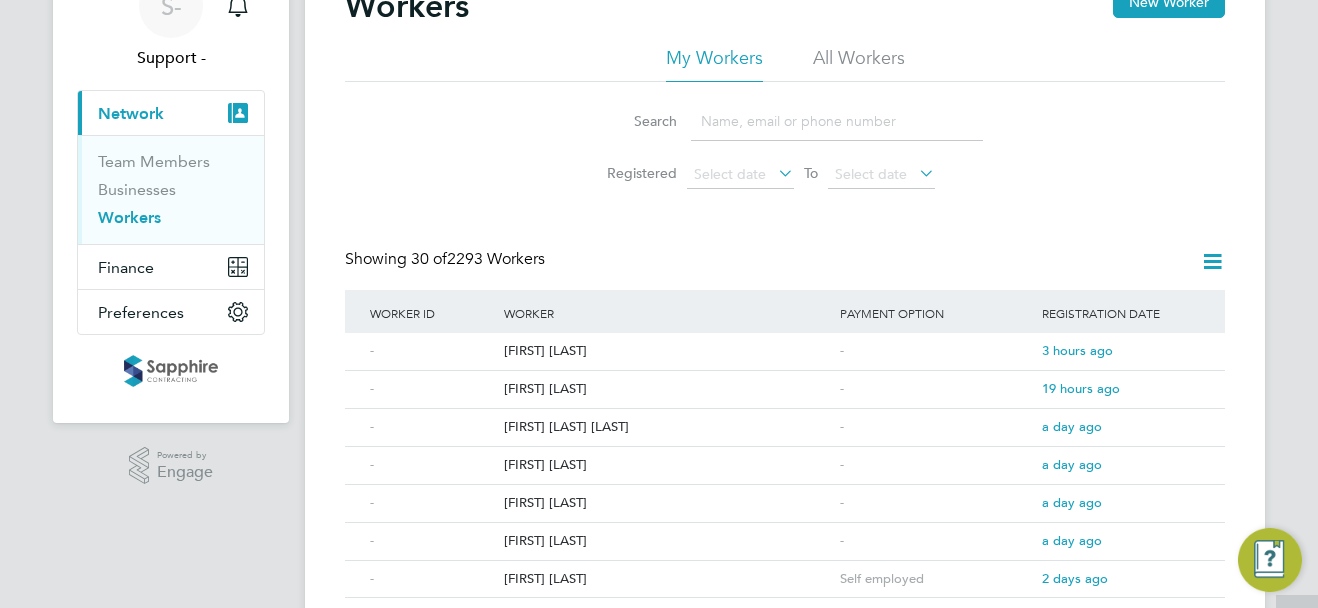 scroll, scrollTop: 200, scrollLeft: 0, axis: vertical 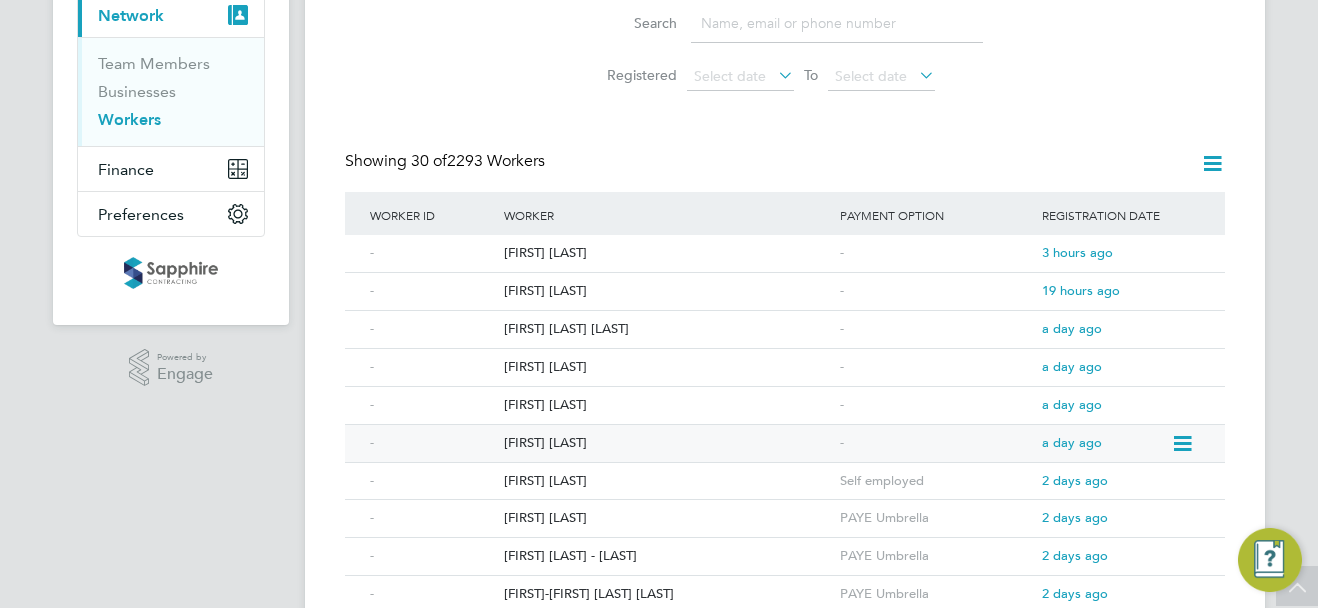 click on "[FIRST] [LAST]" 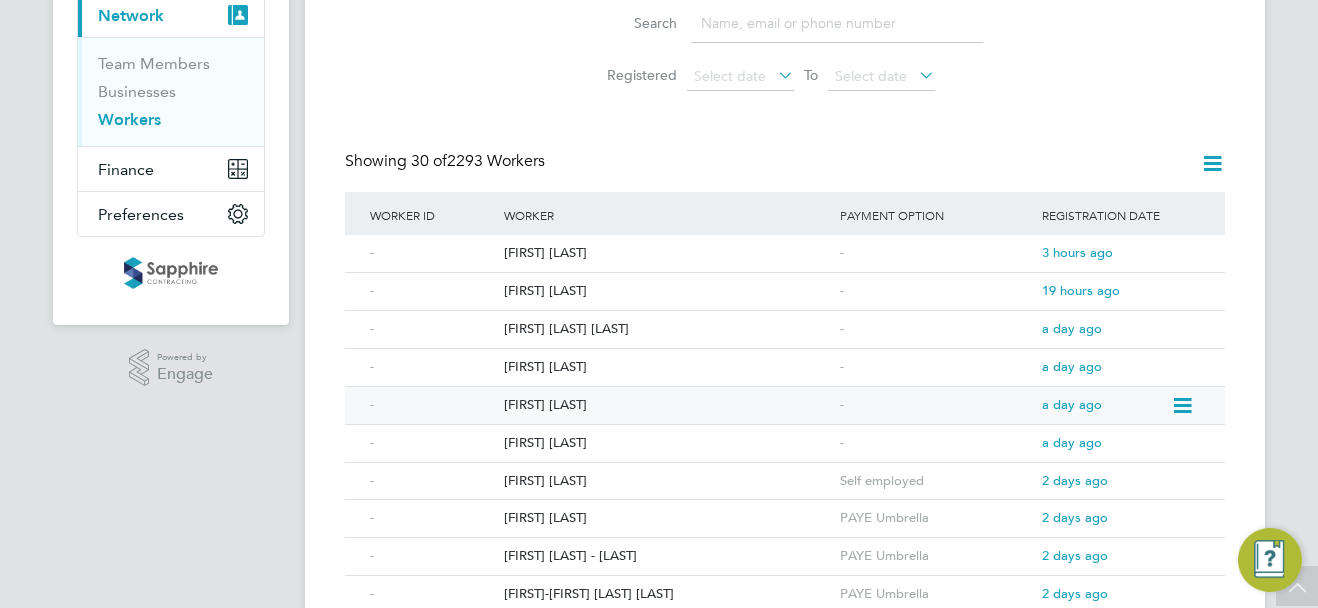 click on "[FIRST] [LAST]" 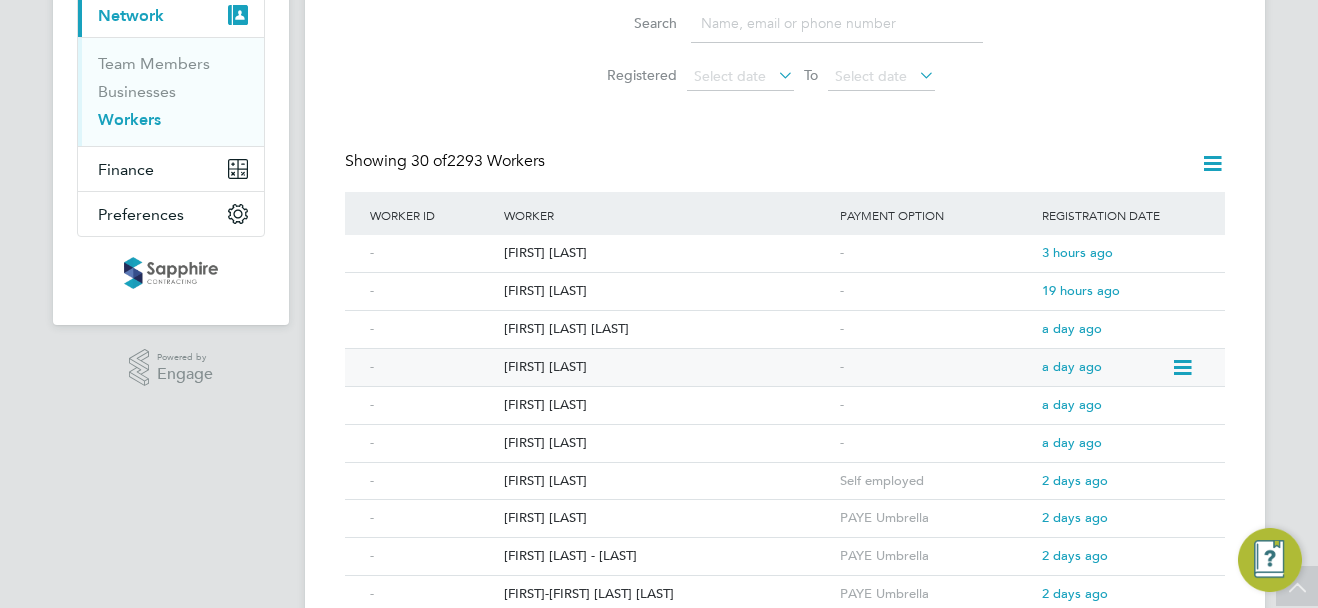 click on "James Dixon" 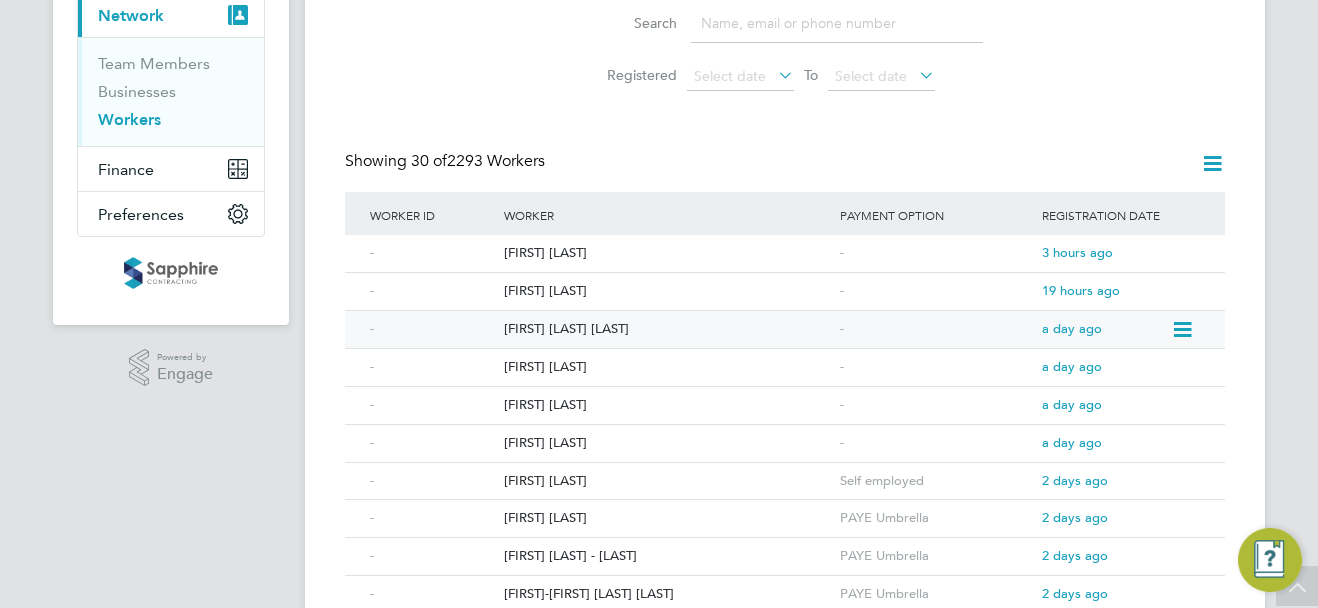 click on "[FIRST] [LAST] [LAST]" 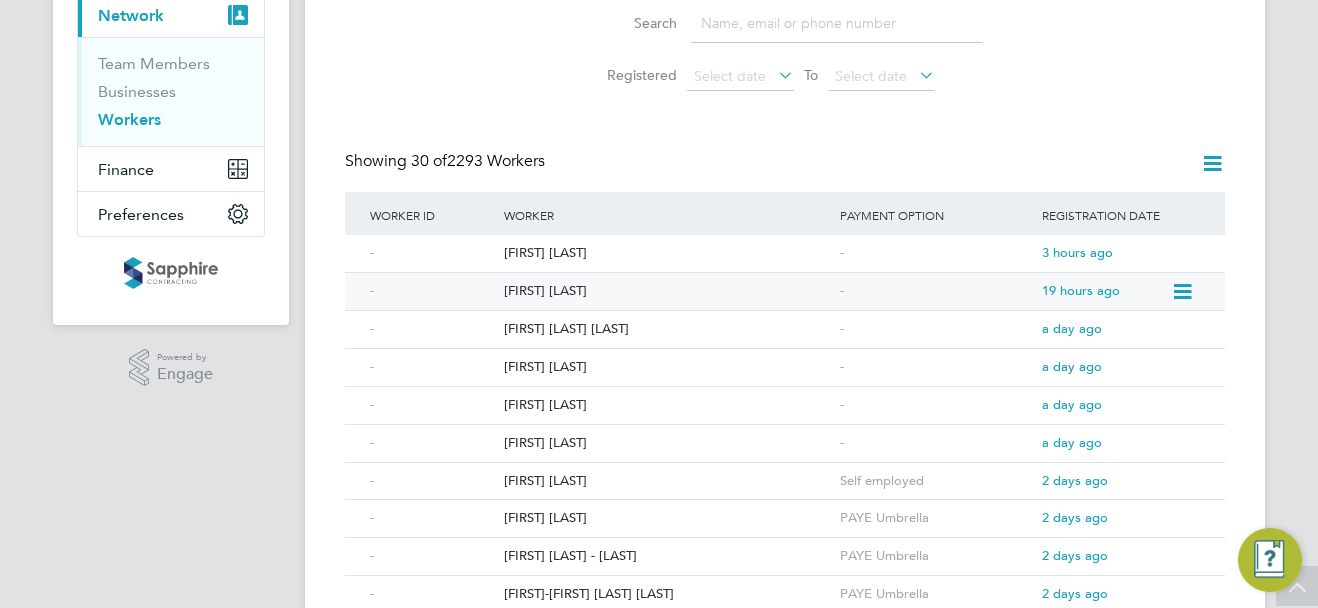 click on "Benjamin Portch" 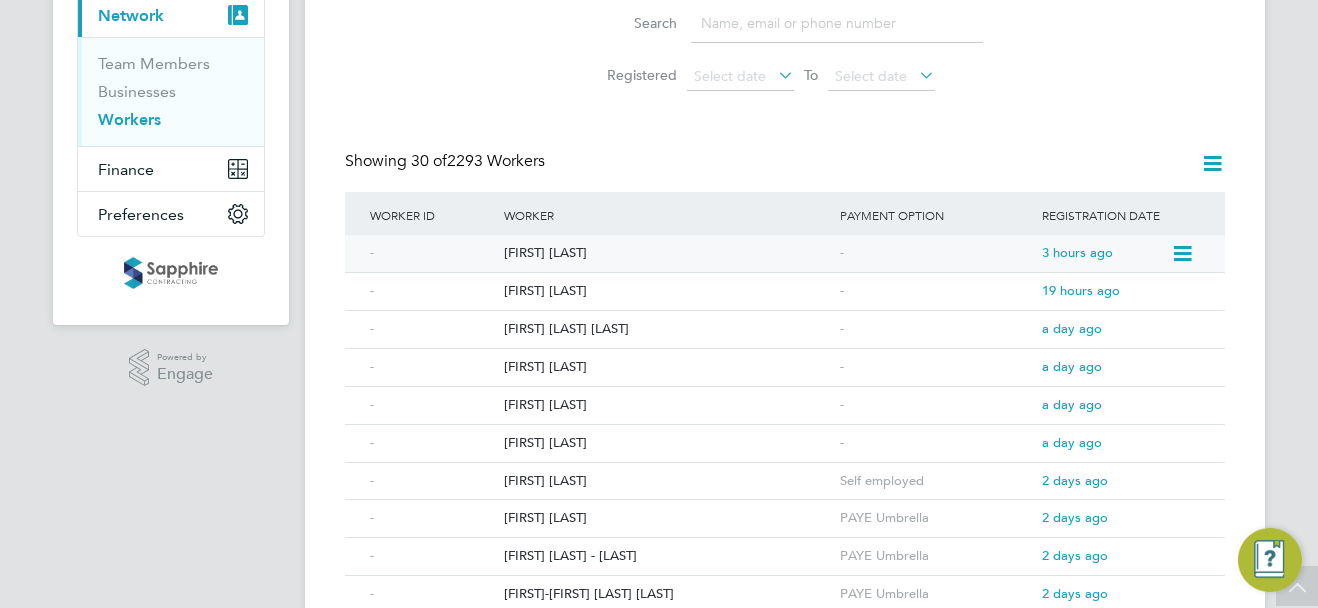 click on "Tony Crawford" 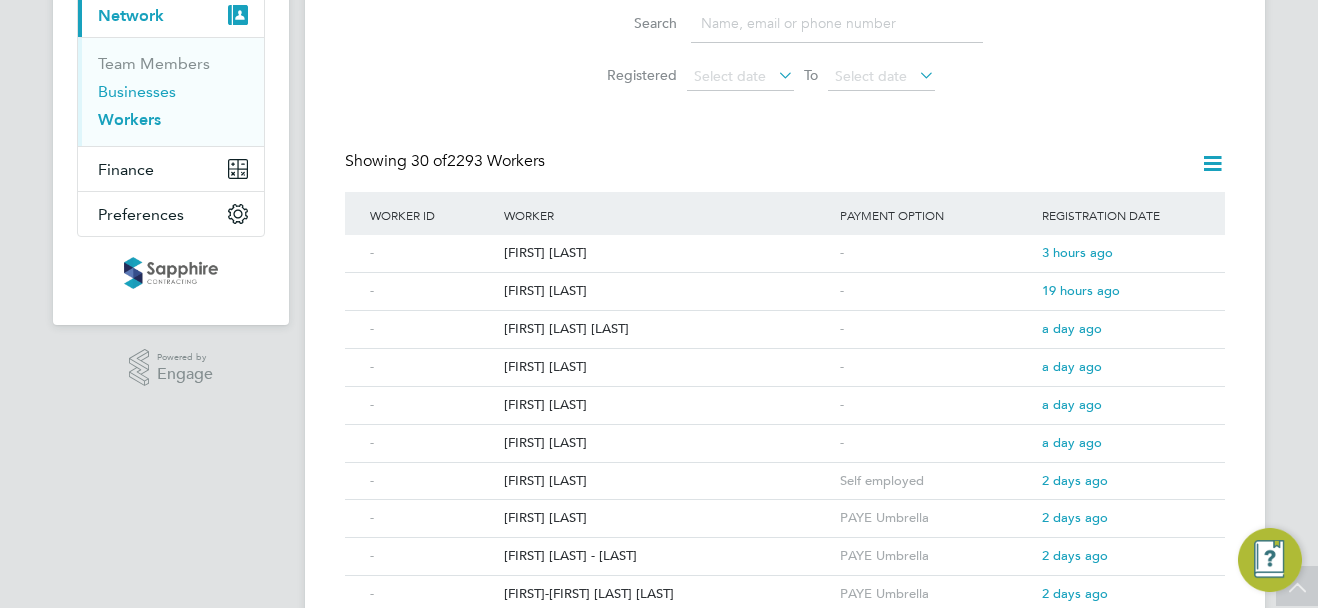 click on "Businesses" at bounding box center (137, 91) 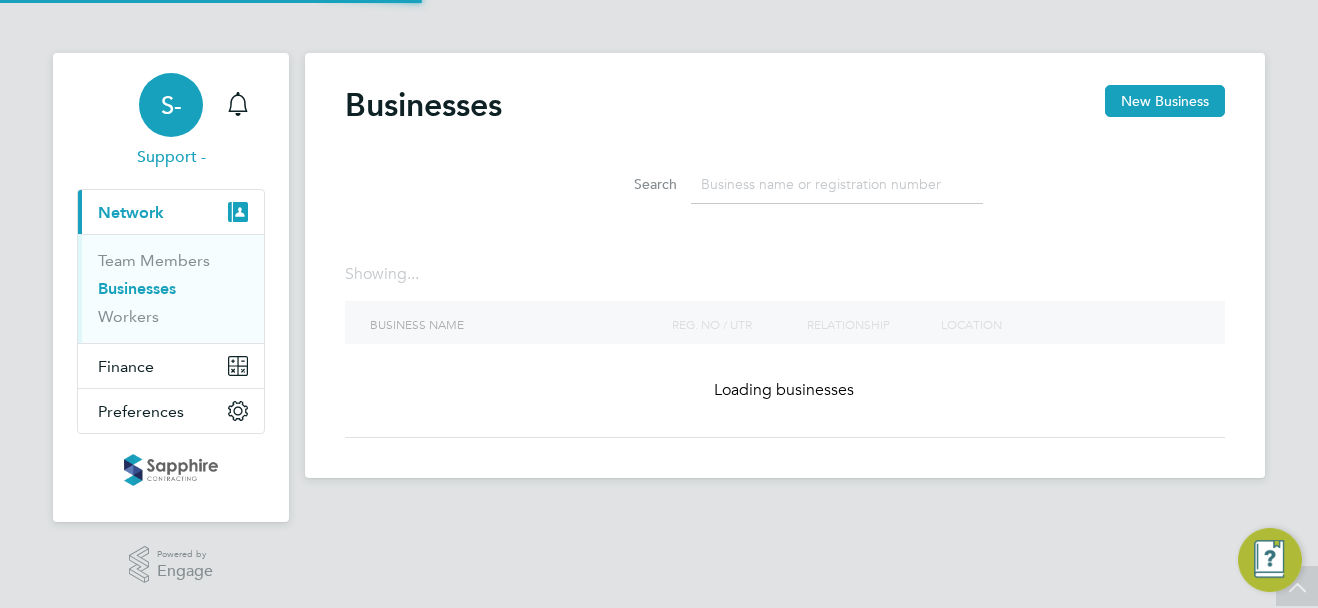 scroll, scrollTop: 0, scrollLeft: 0, axis: both 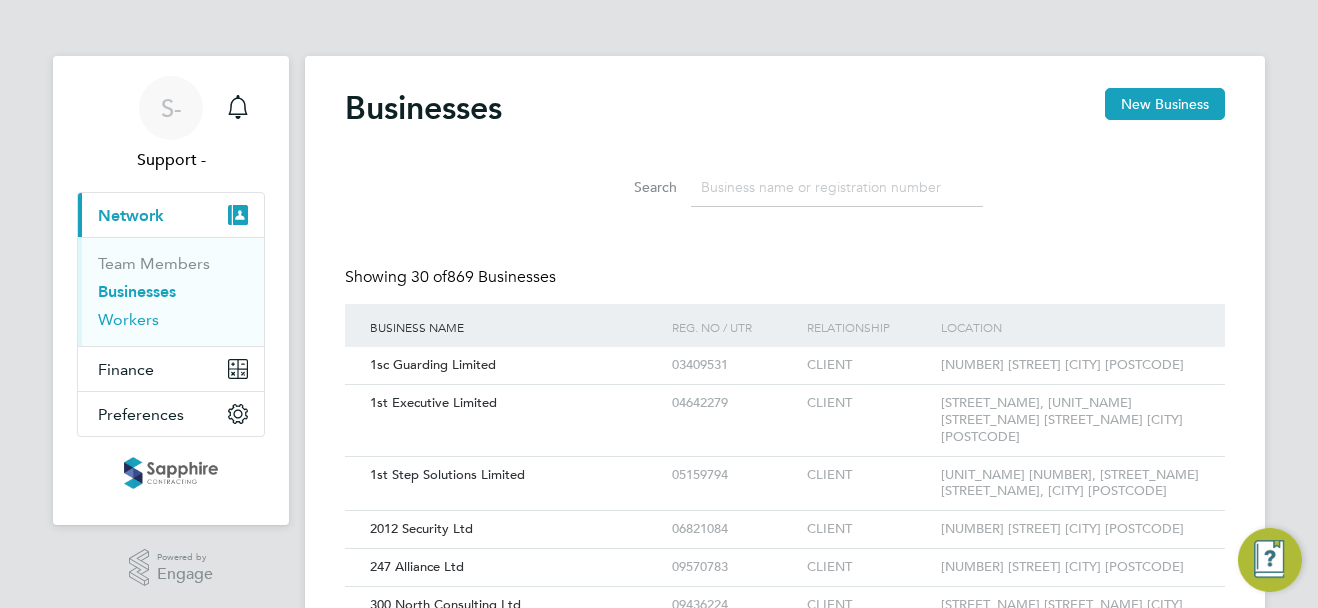 click on "Workers" at bounding box center [128, 319] 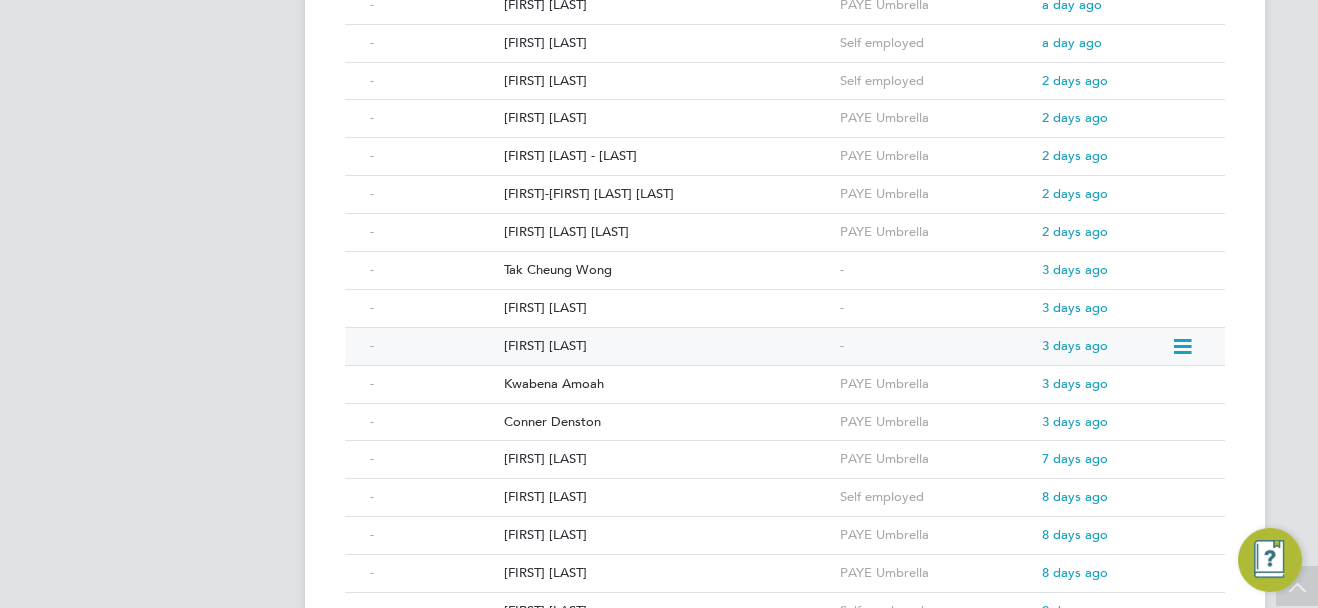 click on "Ryan Haddrell" 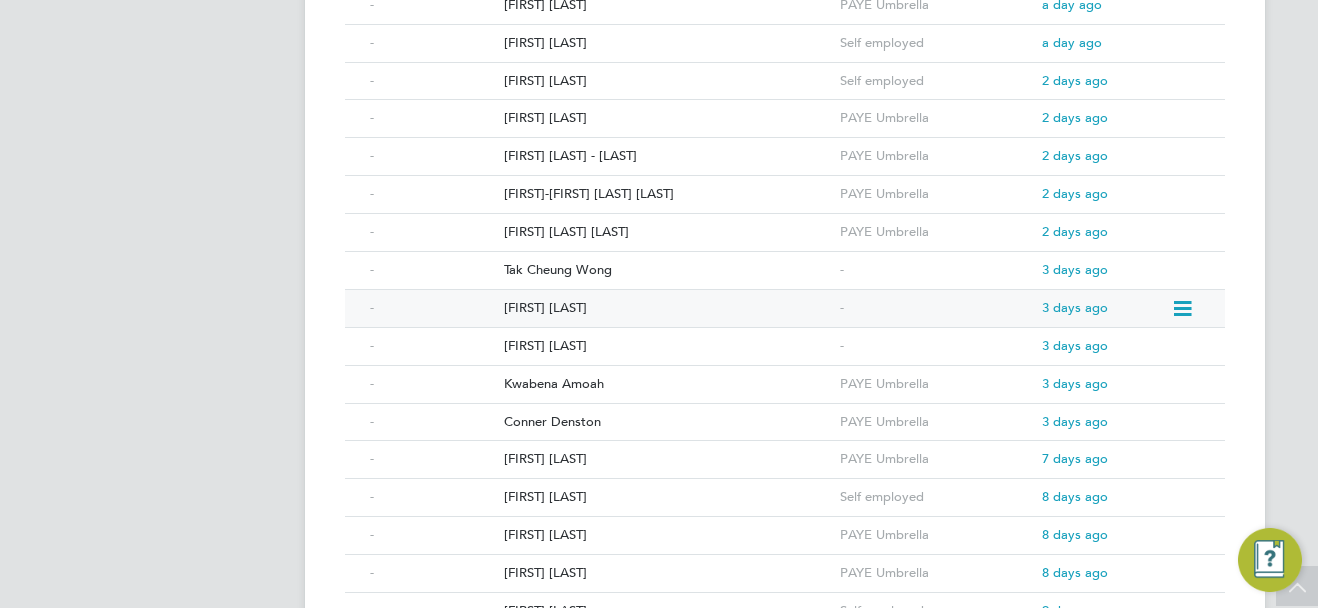click on "Bimarsha Gnawali" 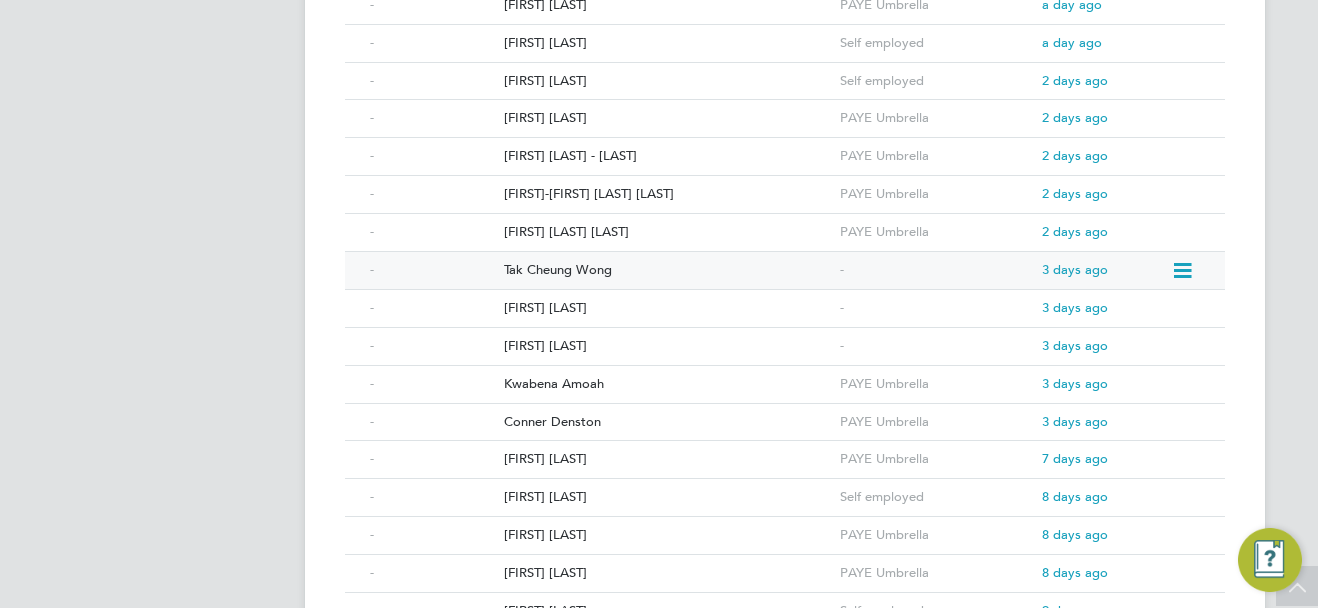 click on "Tak Cheung Wong" 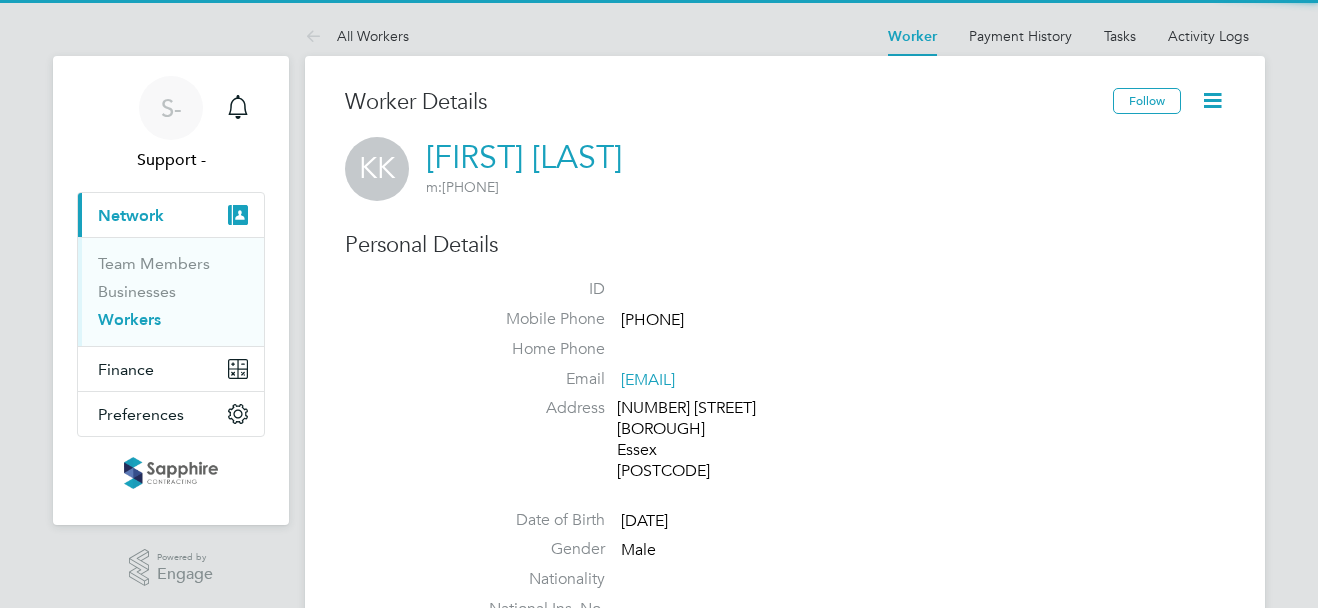 scroll, scrollTop: 0, scrollLeft: 0, axis: both 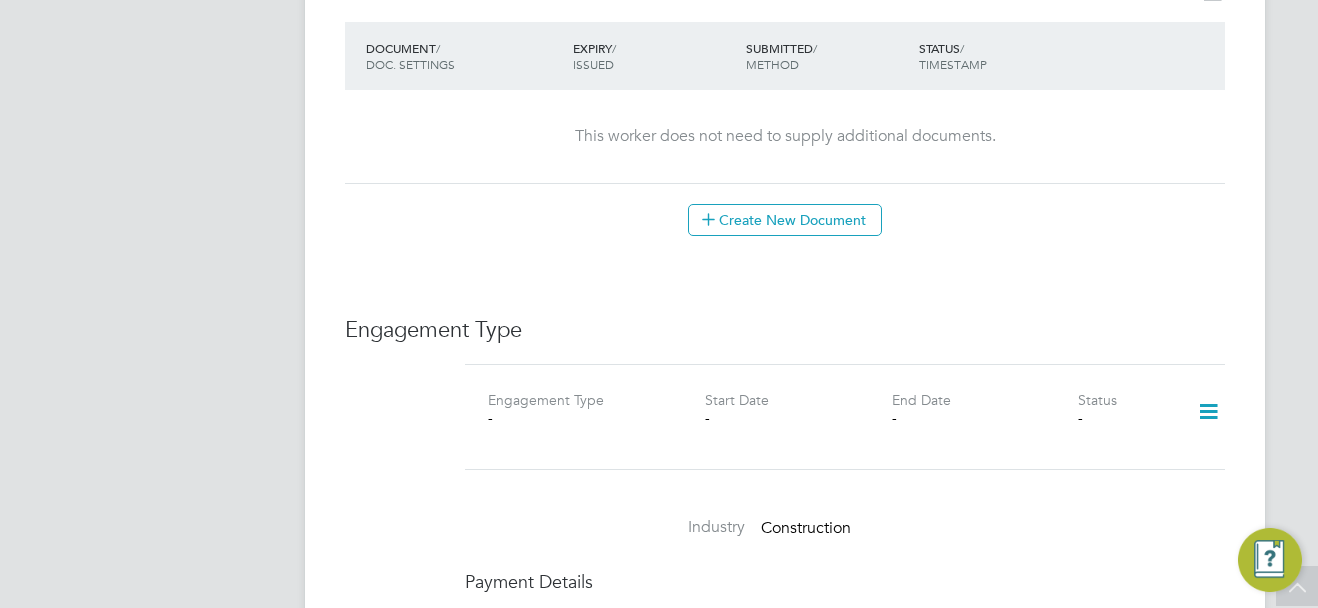 click 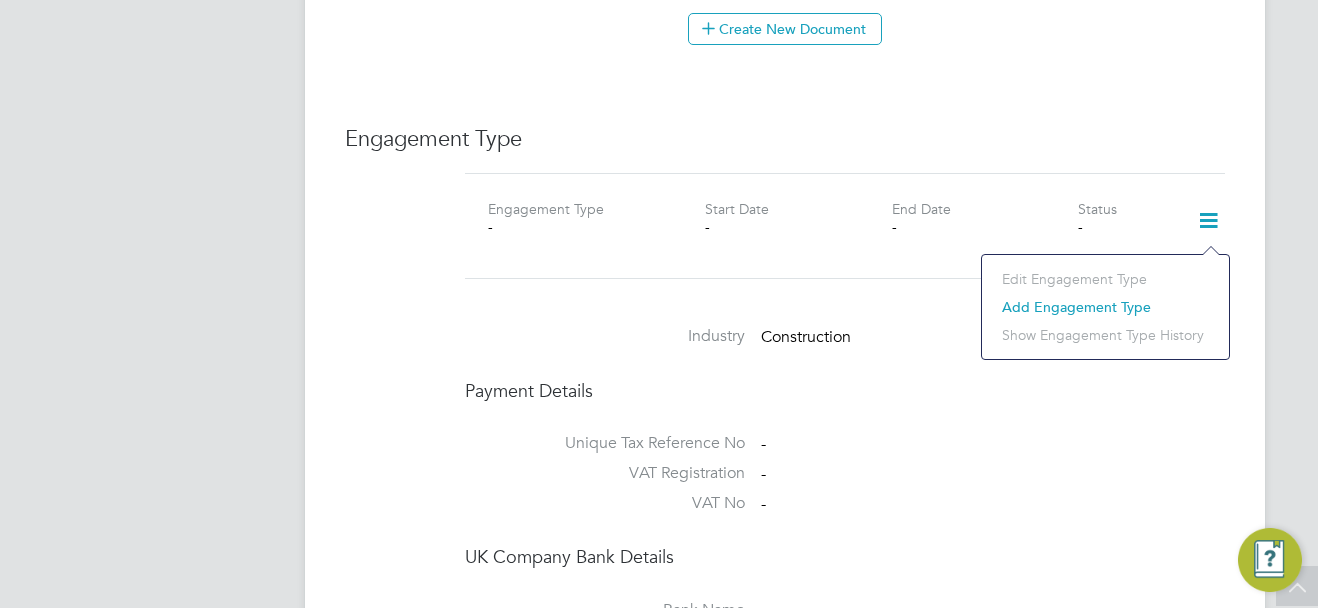 scroll, scrollTop: 1300, scrollLeft: 0, axis: vertical 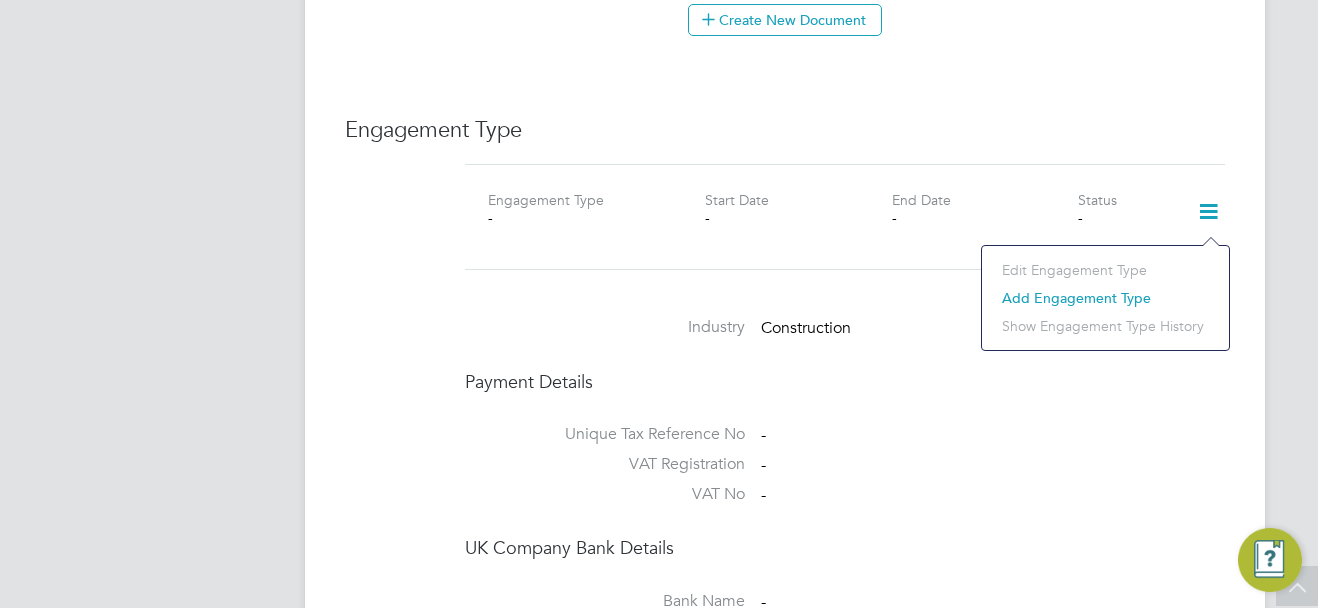 click on "Add Engagement Type" 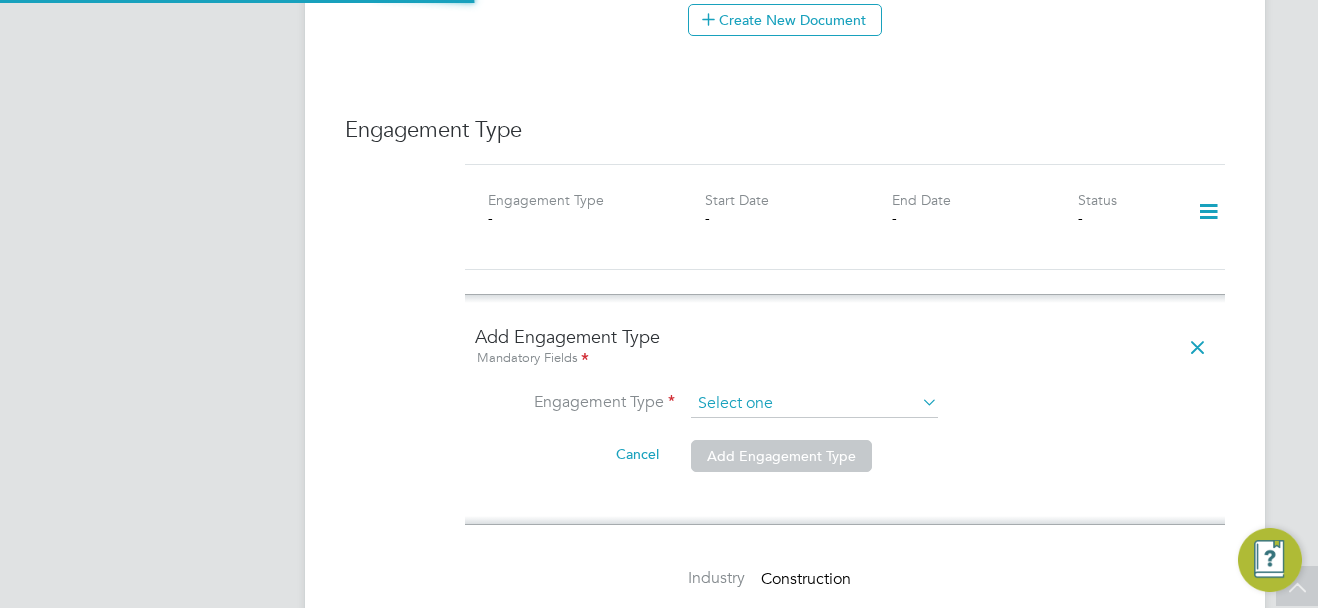 click 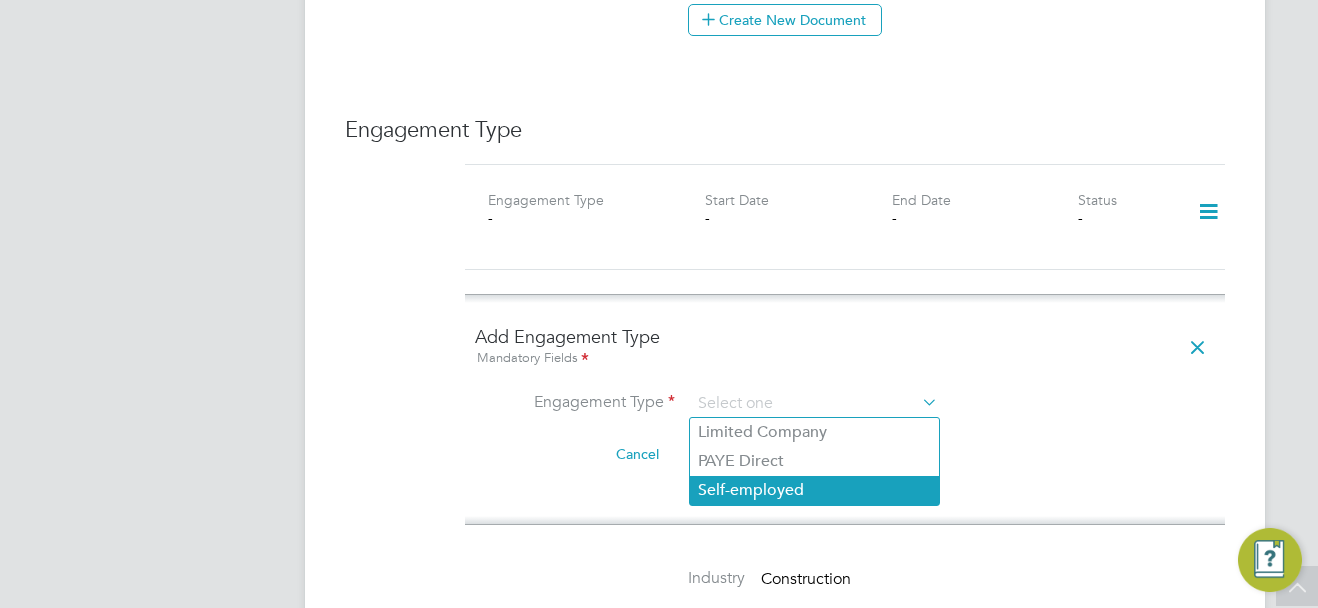 click on "Self-employed" 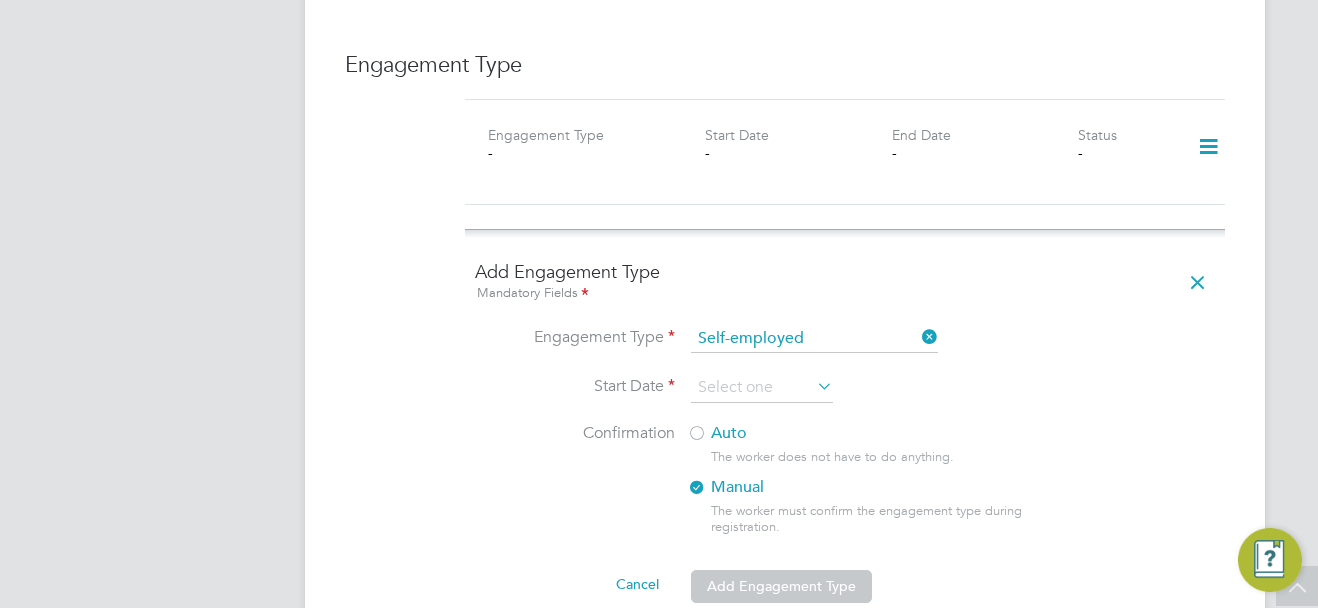 scroll, scrollTop: 1400, scrollLeft: 0, axis: vertical 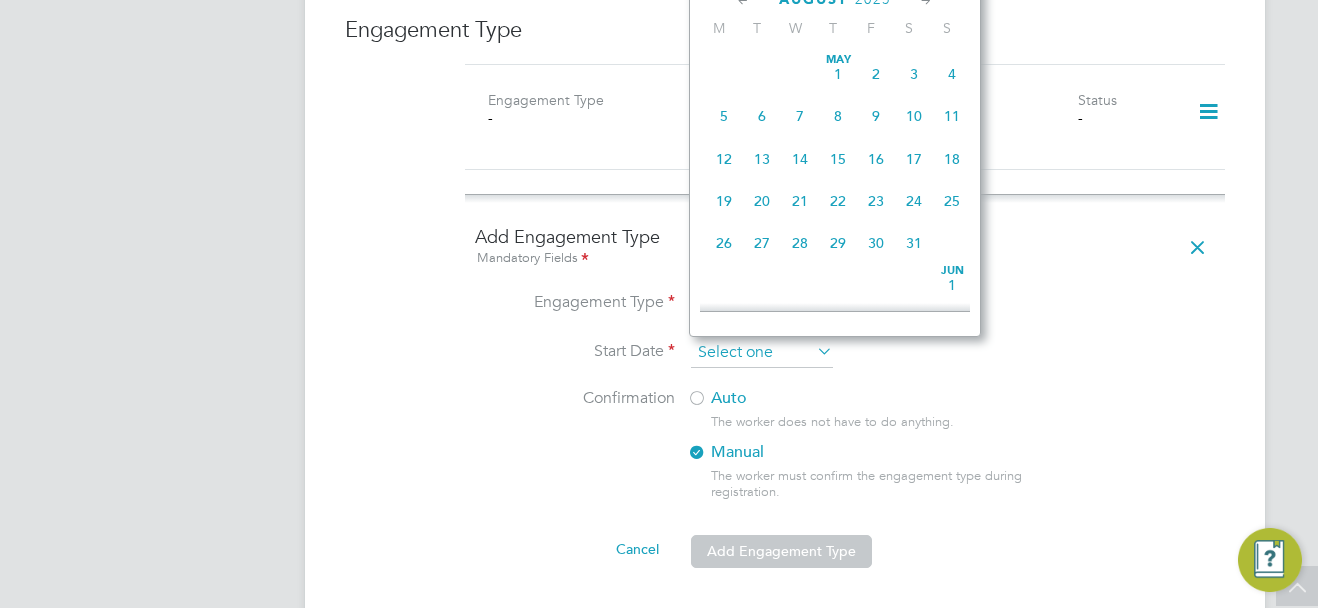 click 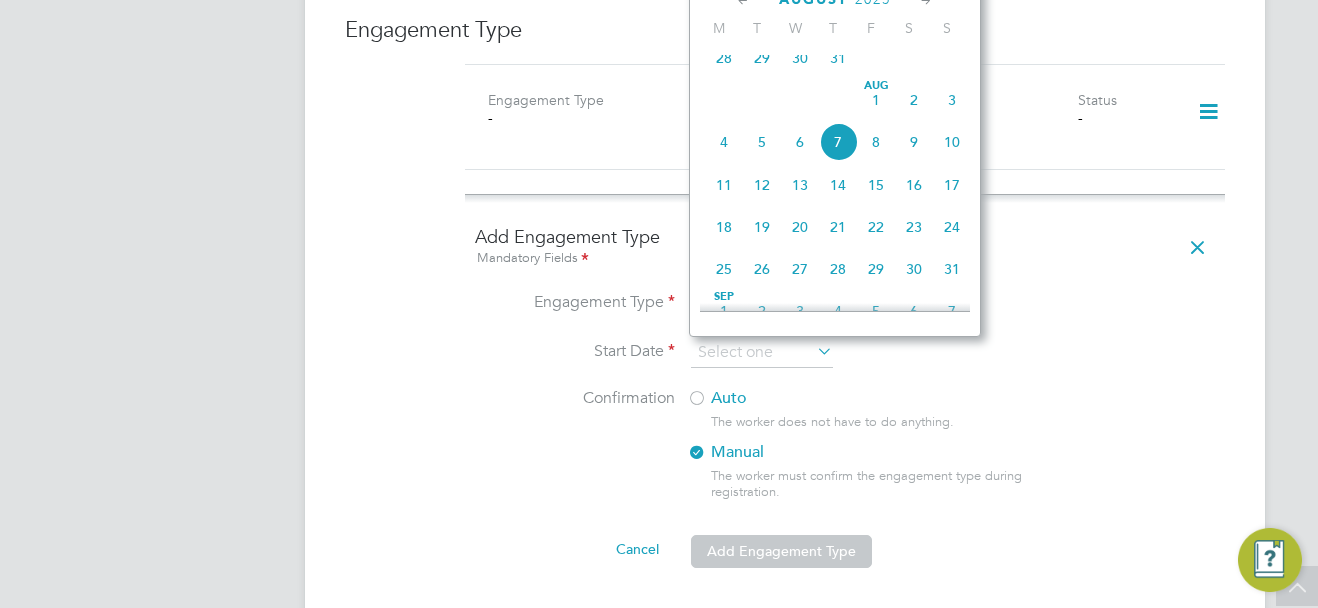 click on "31" 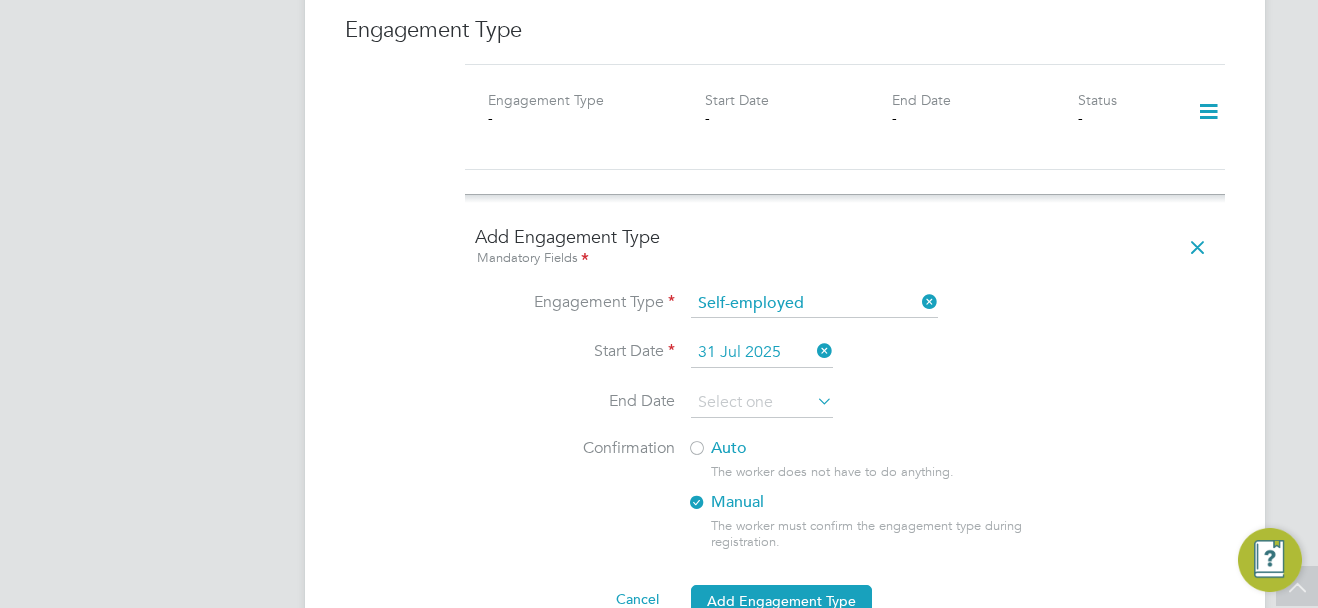click 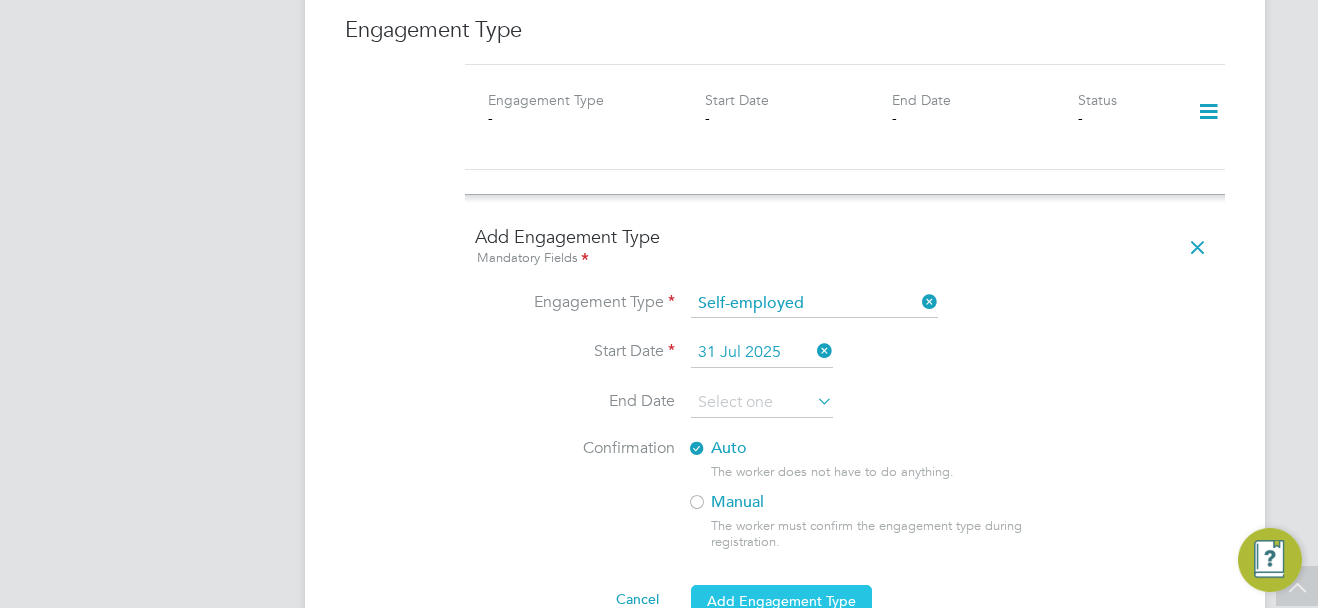 click on "Add Engagement Type" 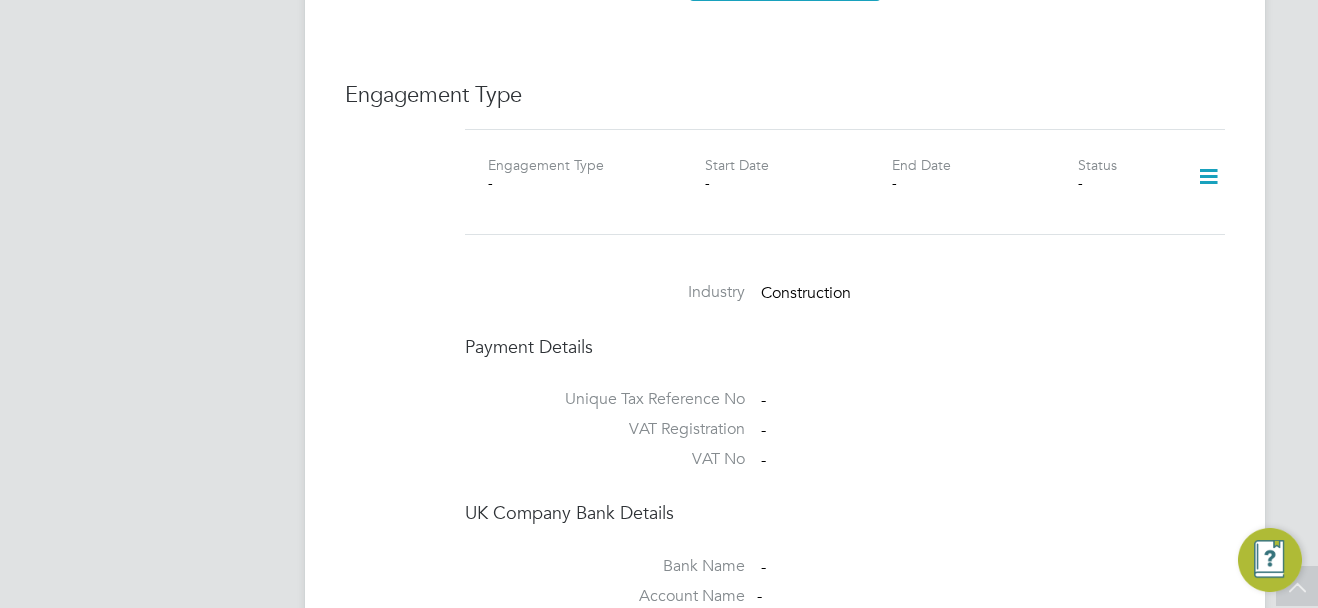 scroll, scrollTop: 1300, scrollLeft: 0, axis: vertical 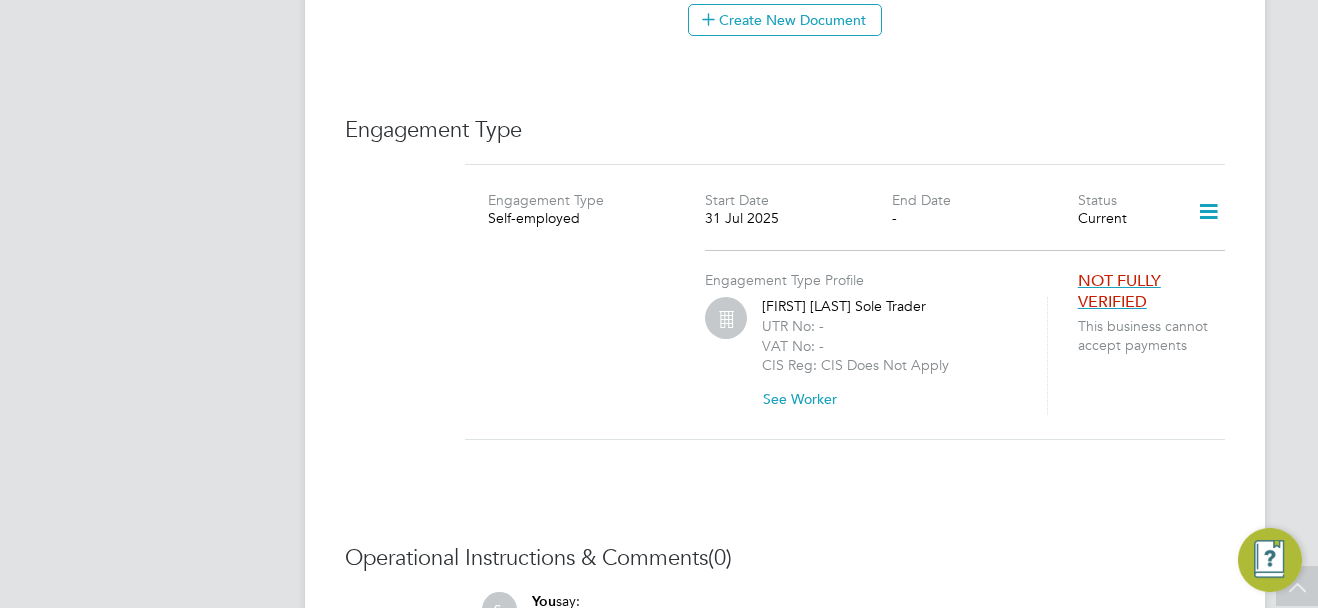 click on "Engagement Type Self-employed Start Date 31 Jul 2025 End Date - Status Current Engagement Type Profile Klodijan Koka Sole Trader UTR No: - VAT No: - CIS Reg: CIS Does Not Apply See Worker   NOT FULLY VERIFIED This business cannot accept payments" 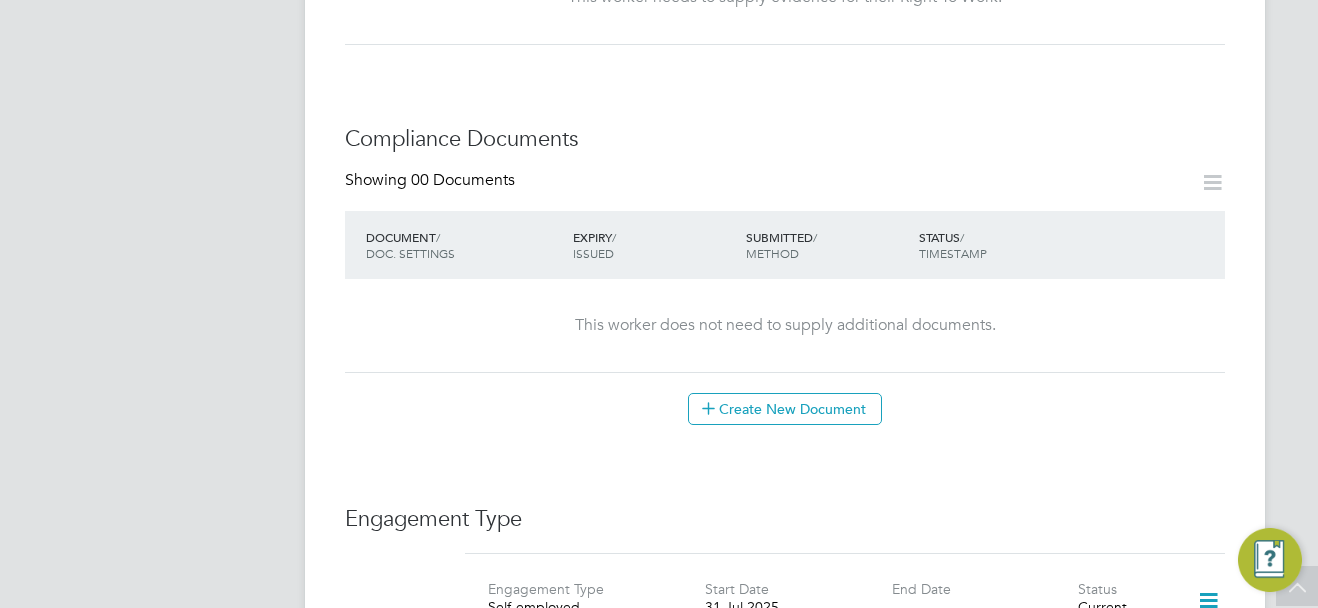 scroll, scrollTop: 900, scrollLeft: 0, axis: vertical 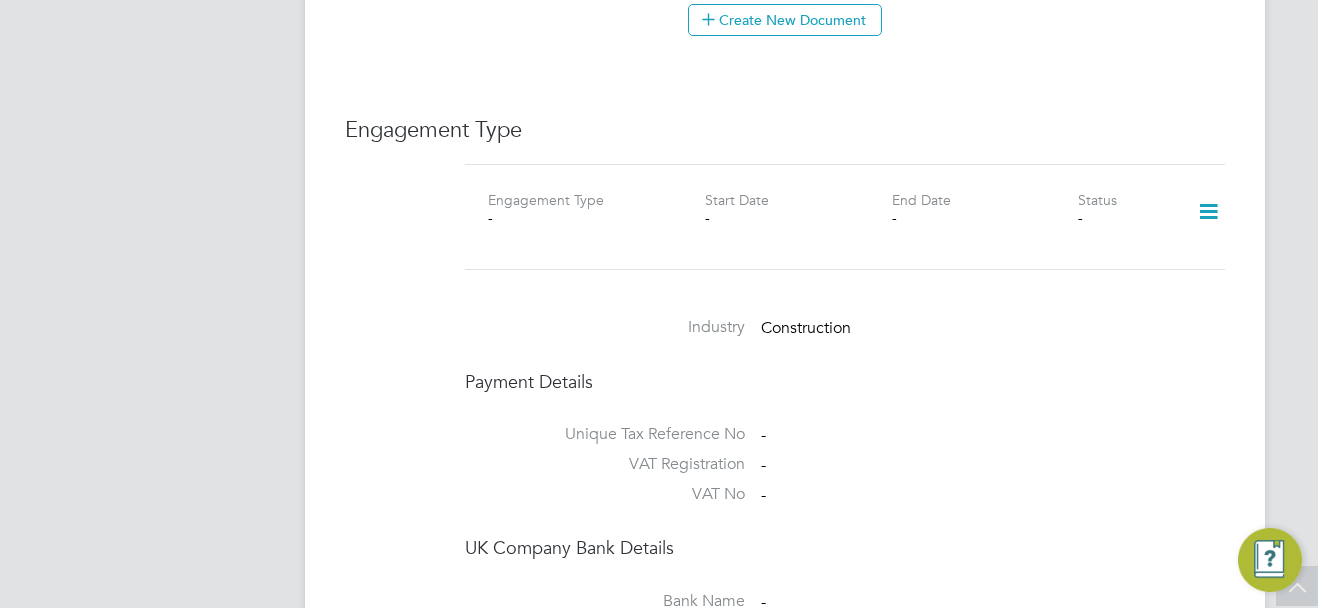 click 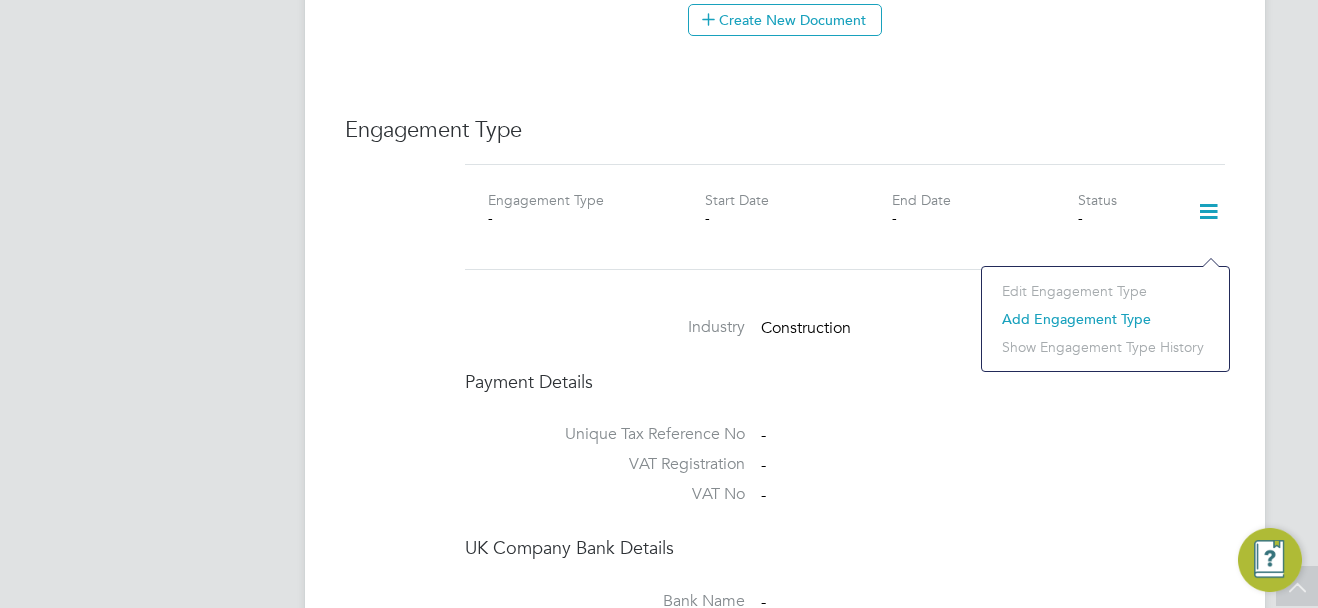 click on "Add Engagement Type" 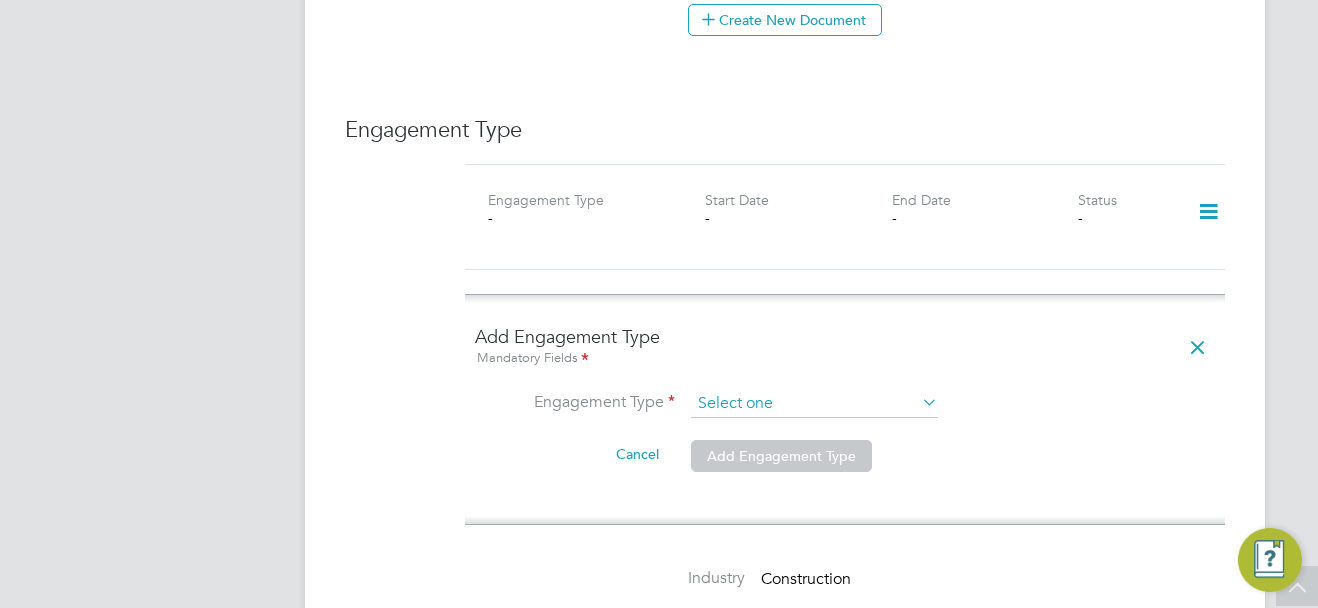 click 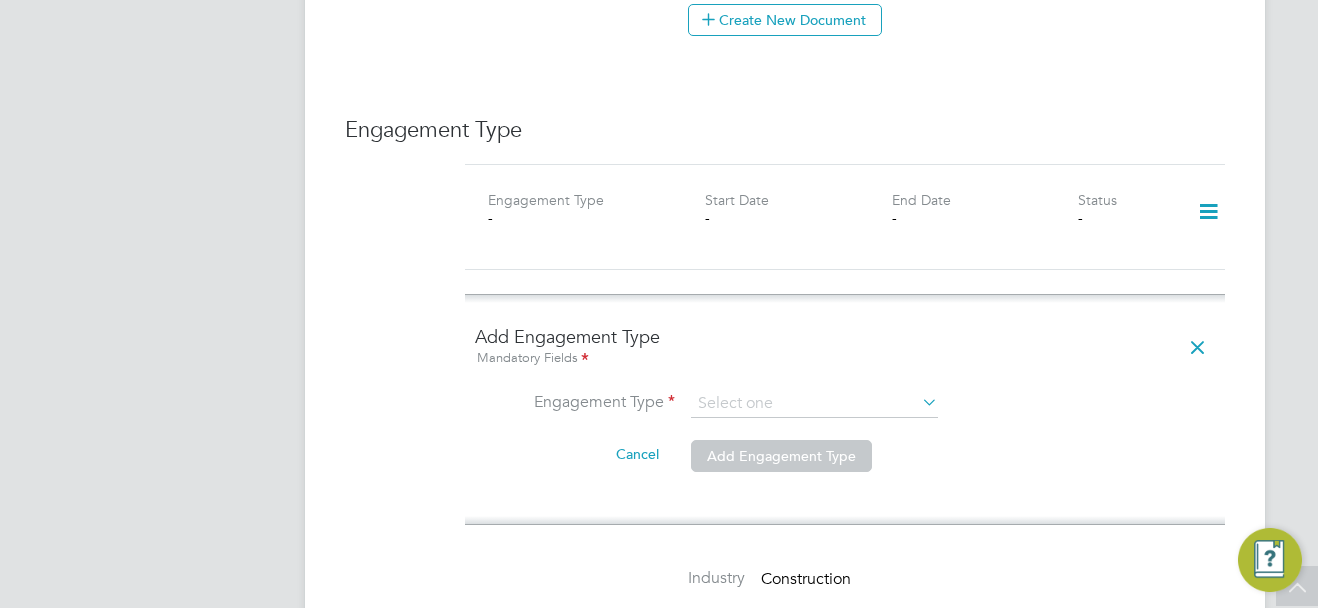 click on "PAYE Direct" 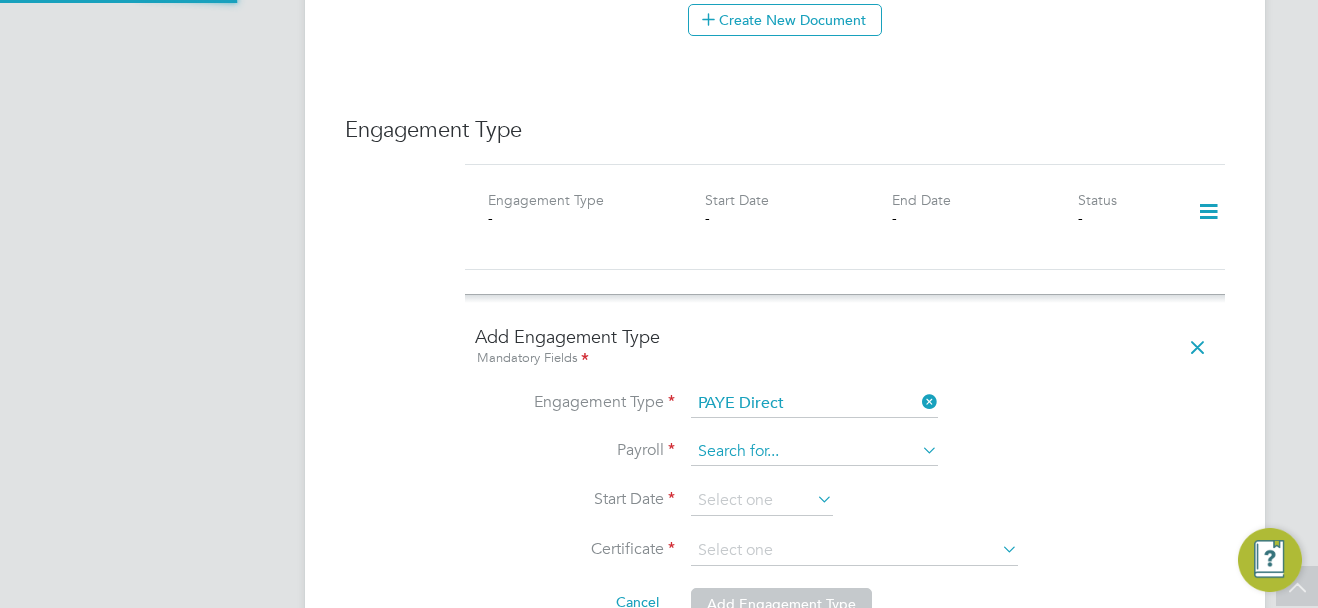 click 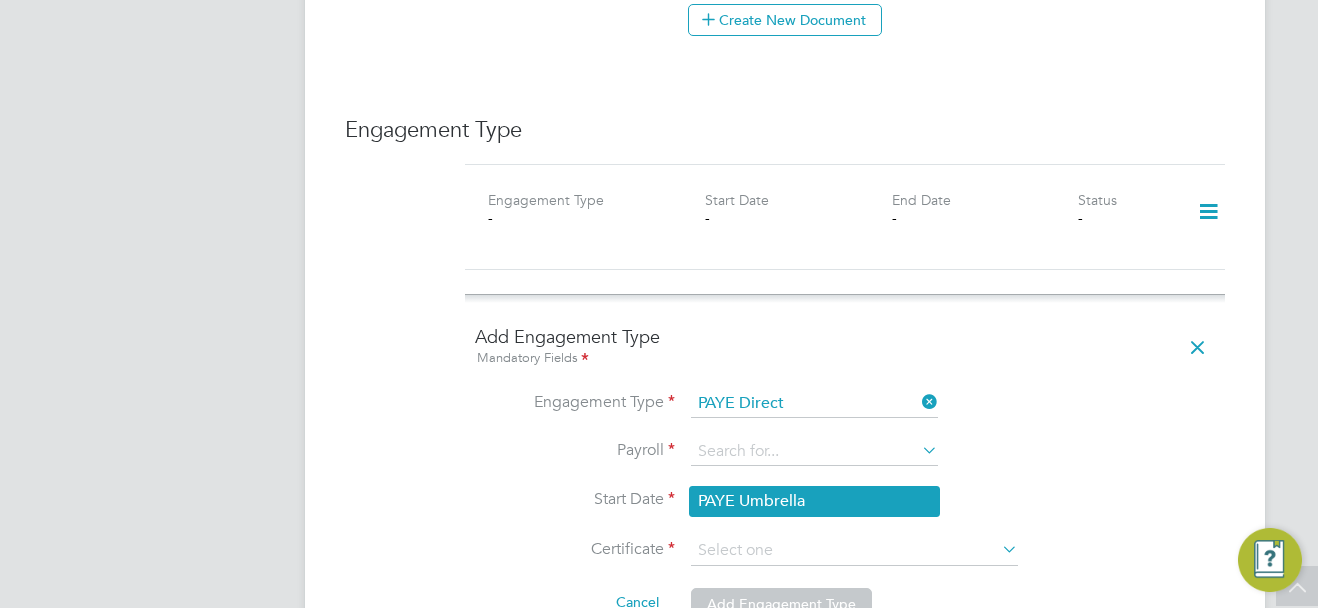 click on "PAYE Umbrella" 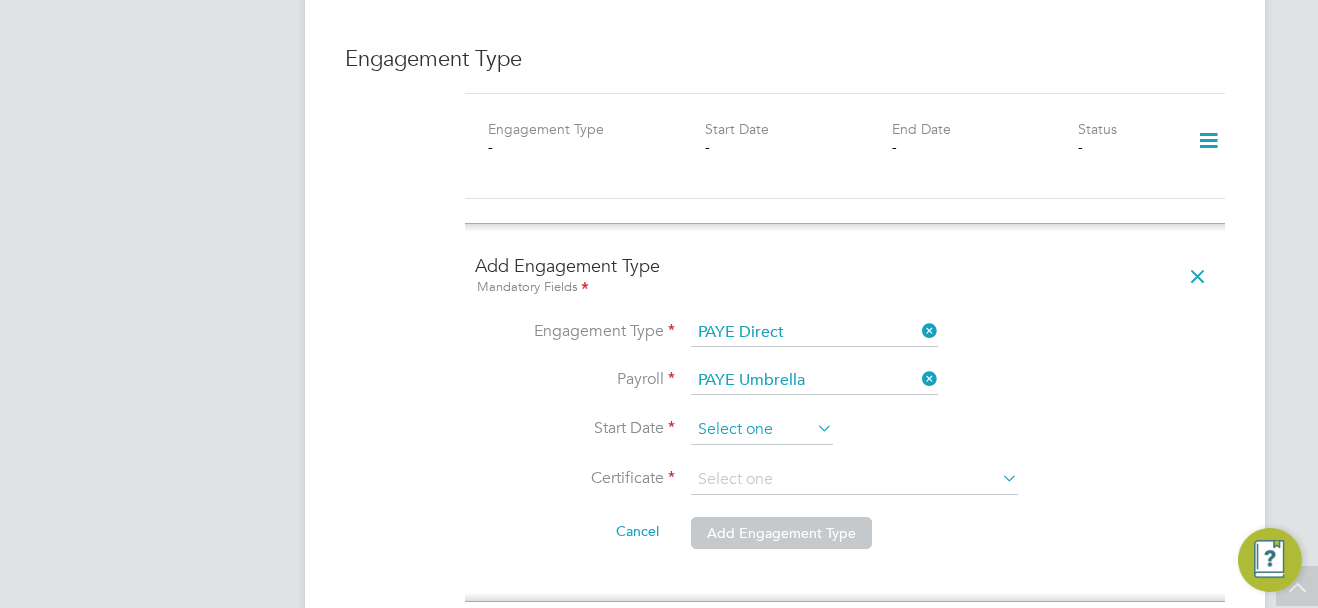 scroll, scrollTop: 1400, scrollLeft: 0, axis: vertical 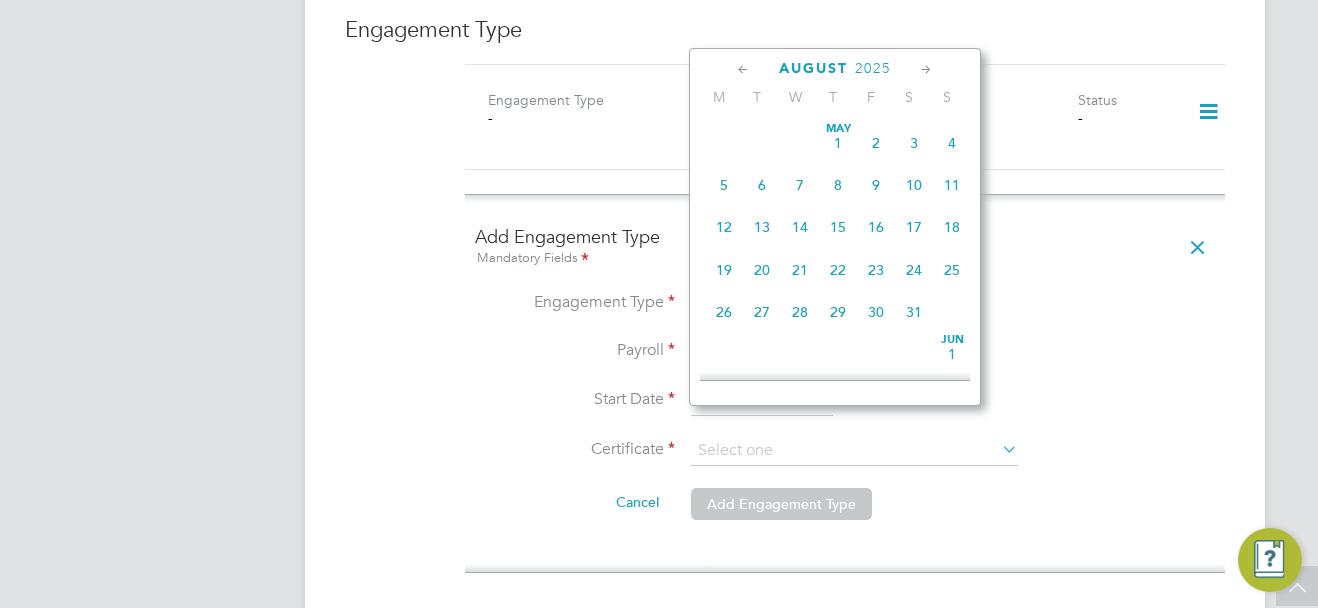 click 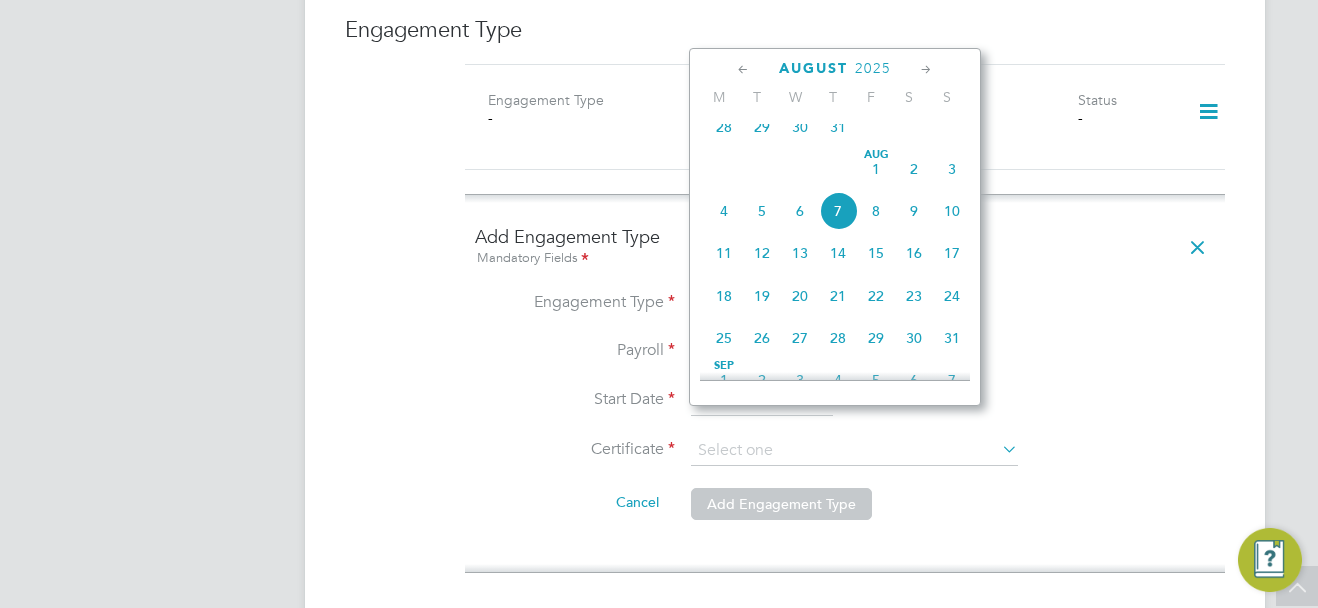 click on "31" 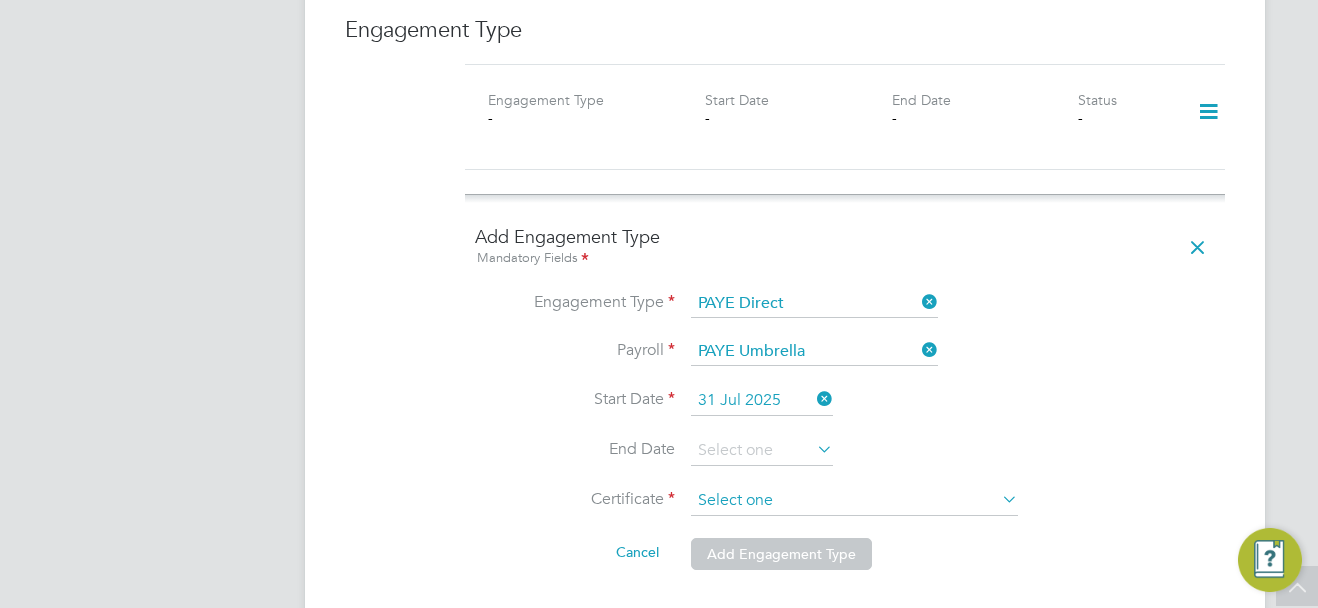 click 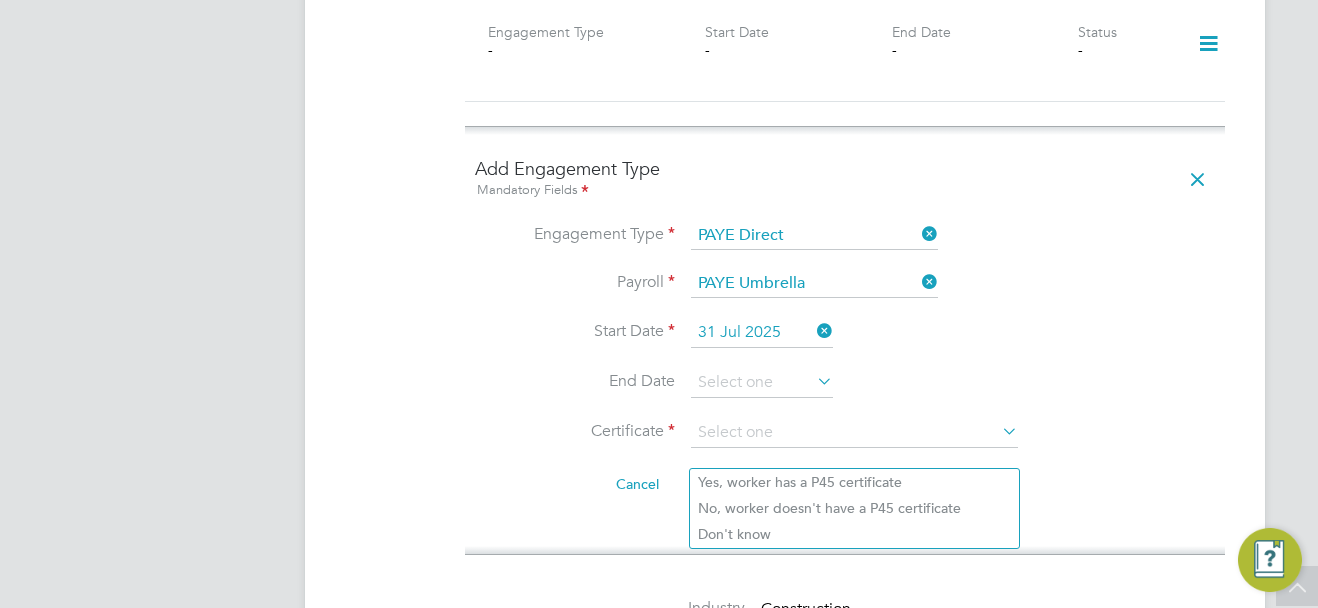 scroll, scrollTop: 1500, scrollLeft: 0, axis: vertical 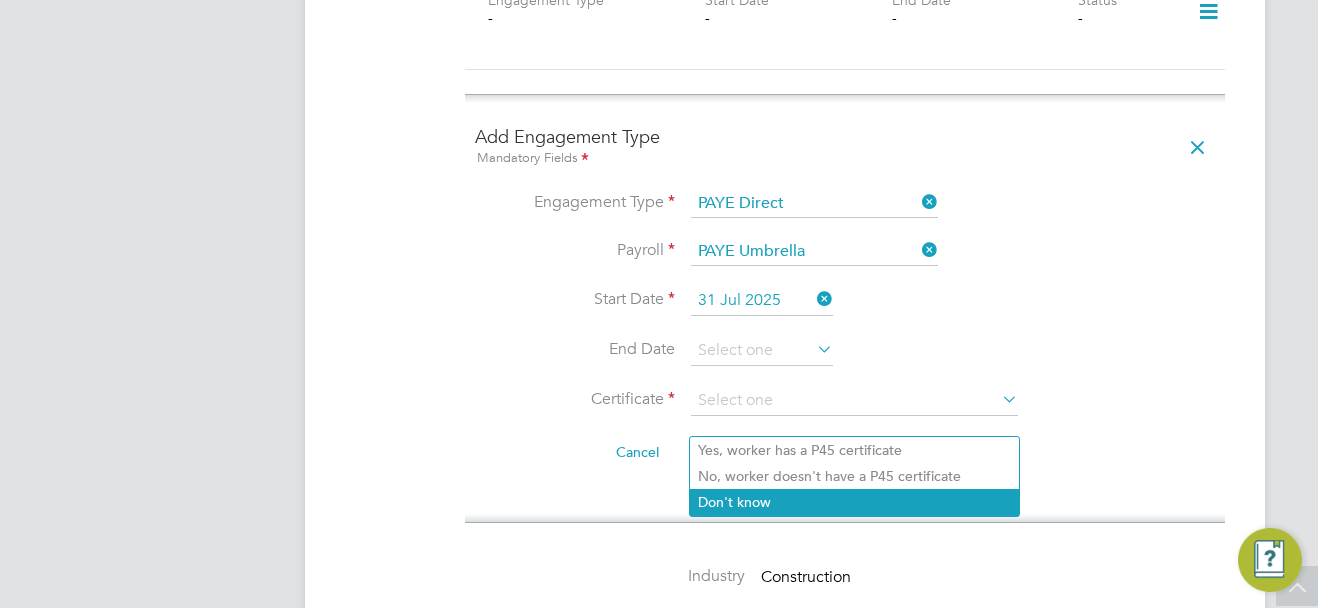 click on "Don't know" 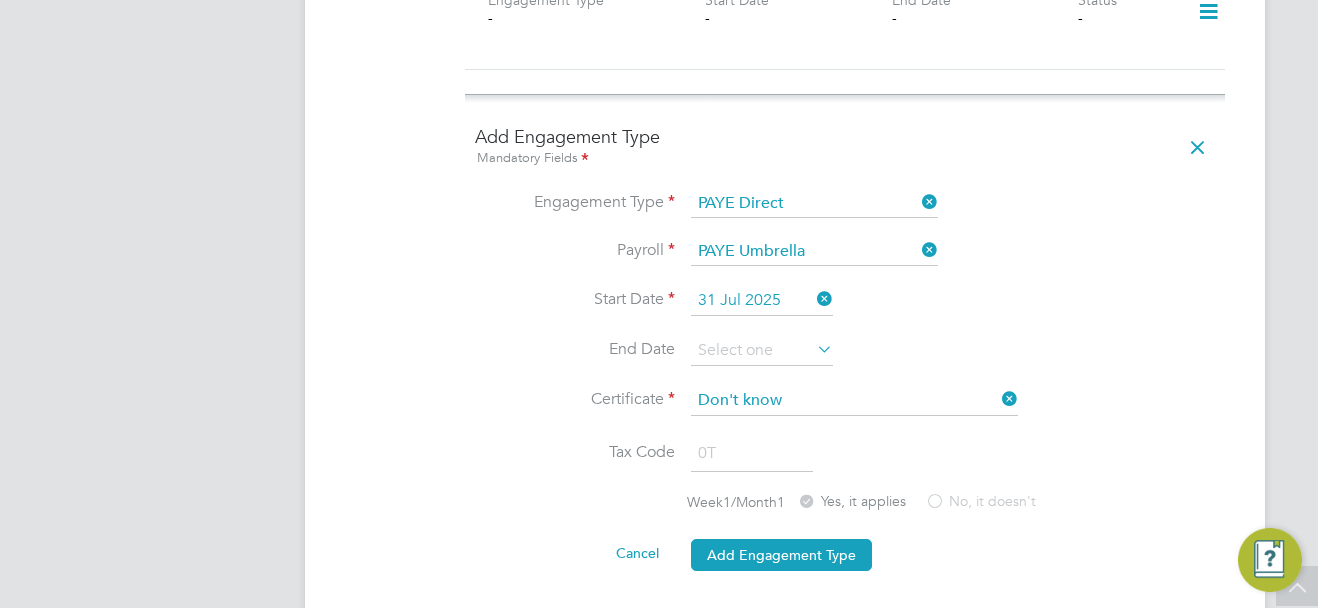 click on "Add Engagement Type" 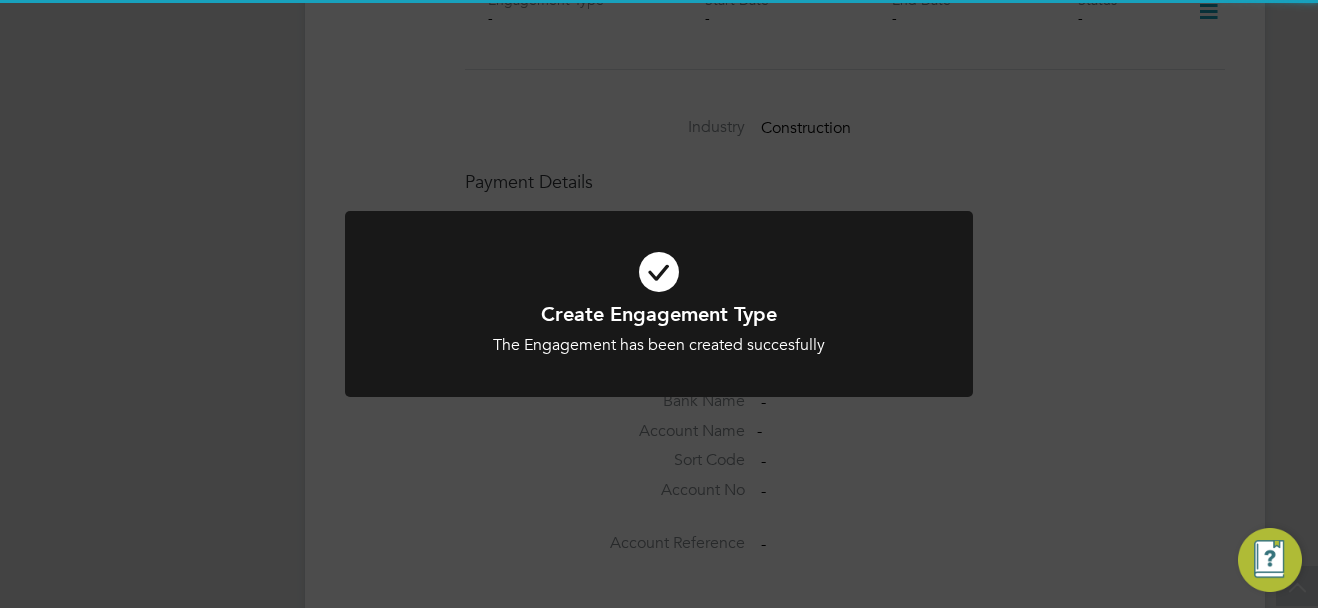 click on "Create Engagement Type The Engagement has been created succesfully Cancel Okay" 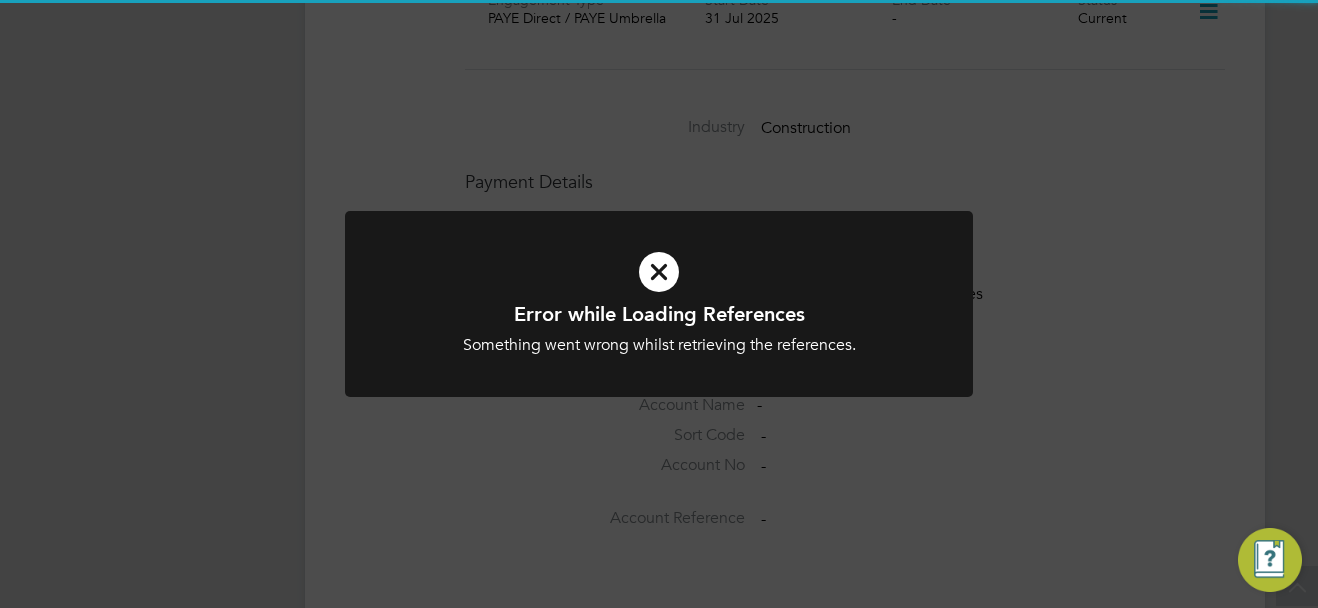 click on "Error while Loading References Something went wrong whilst retrieving the references. Cancel Okay" 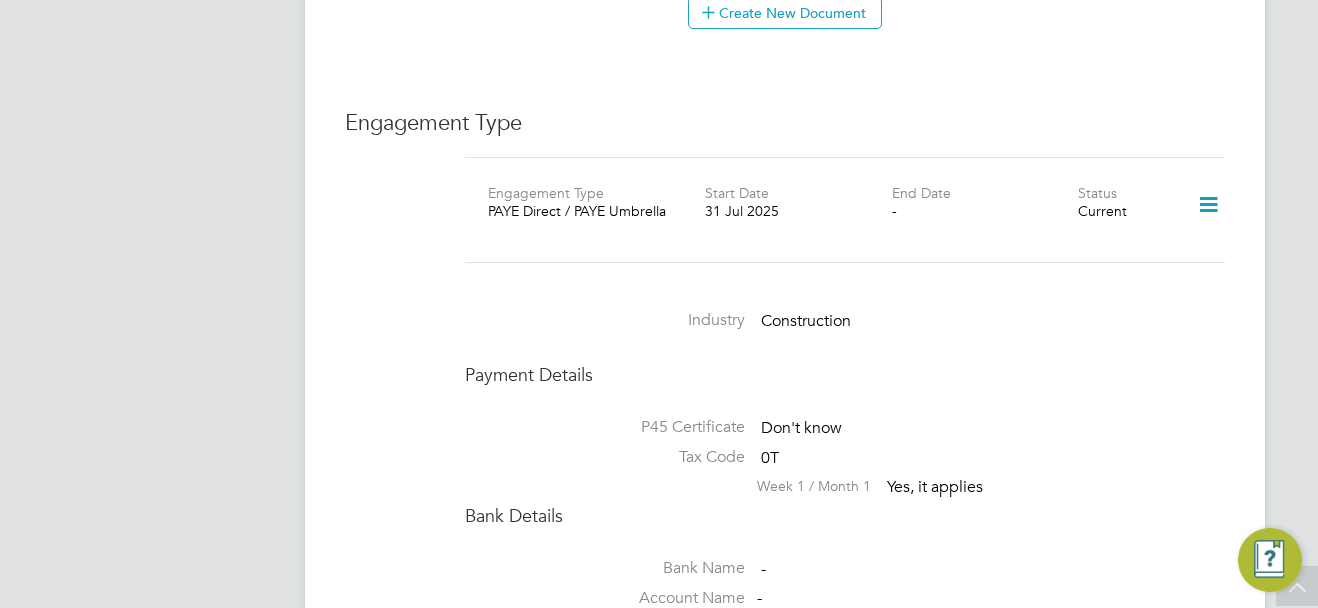 scroll, scrollTop: 1300, scrollLeft: 0, axis: vertical 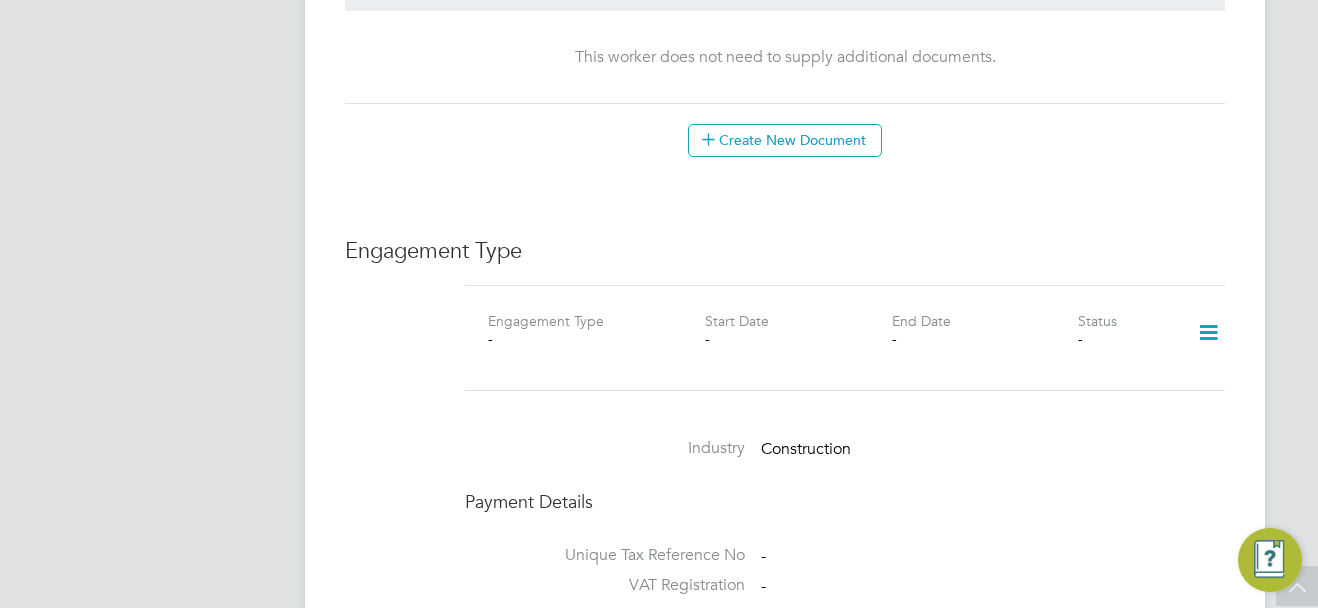 drag, startPoint x: 1206, startPoint y: 331, endPoint x: 1198, endPoint y: 345, distance: 16.124516 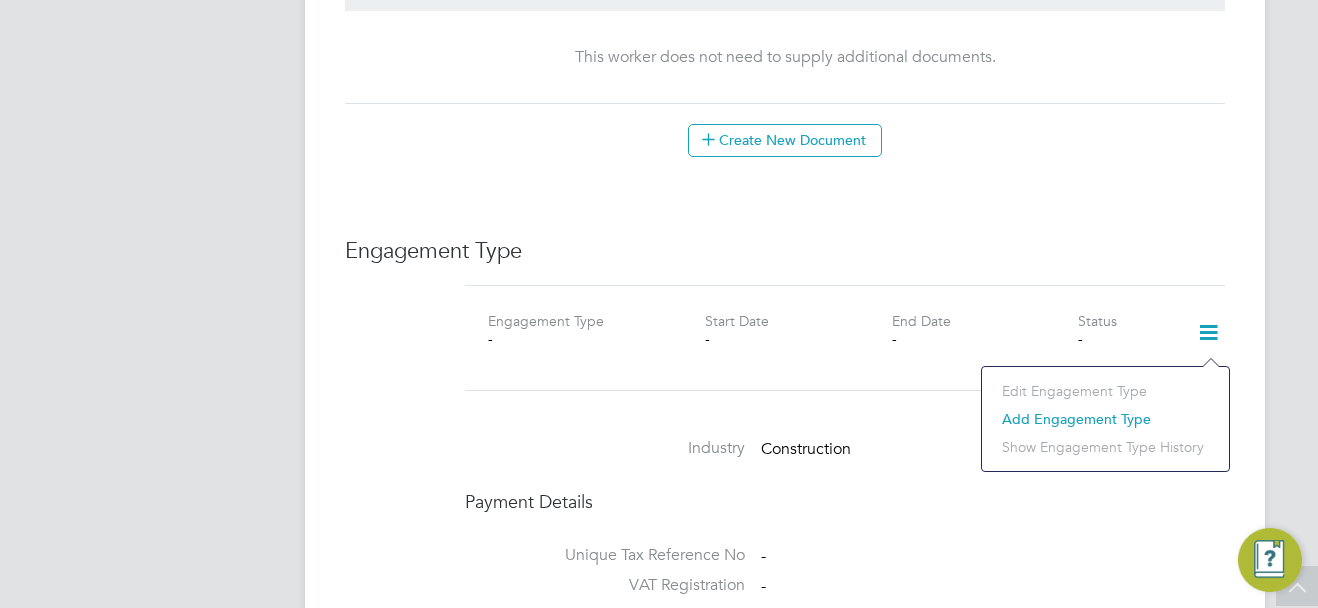 click on "Add Engagement Type" 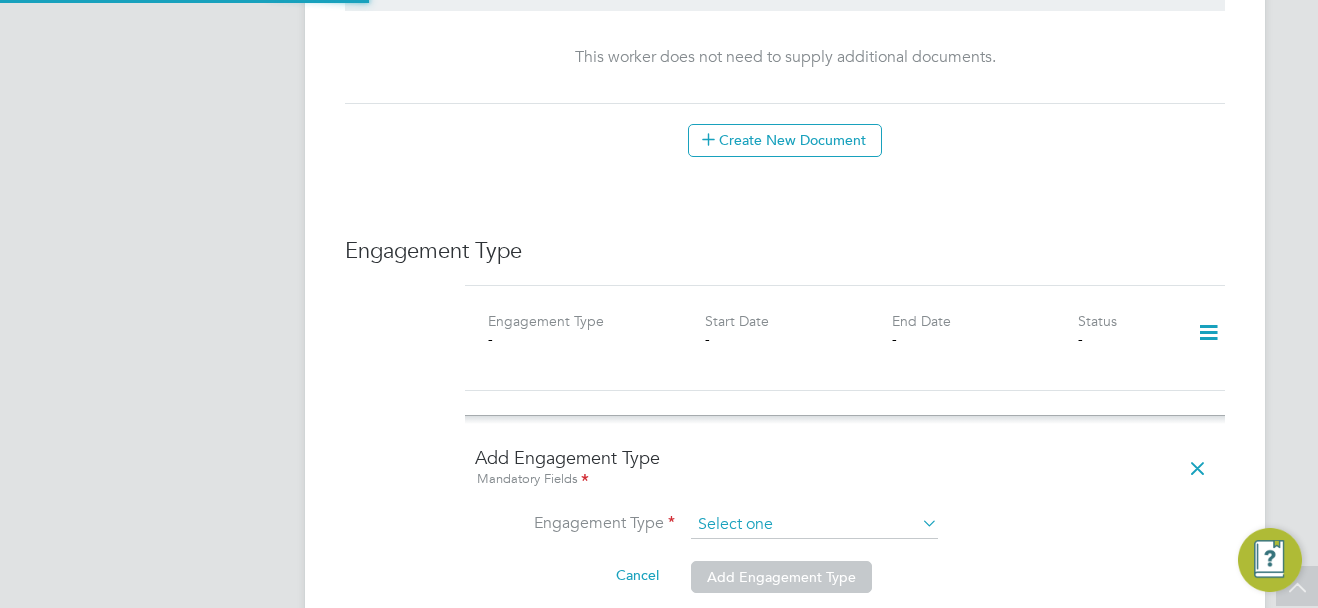 click 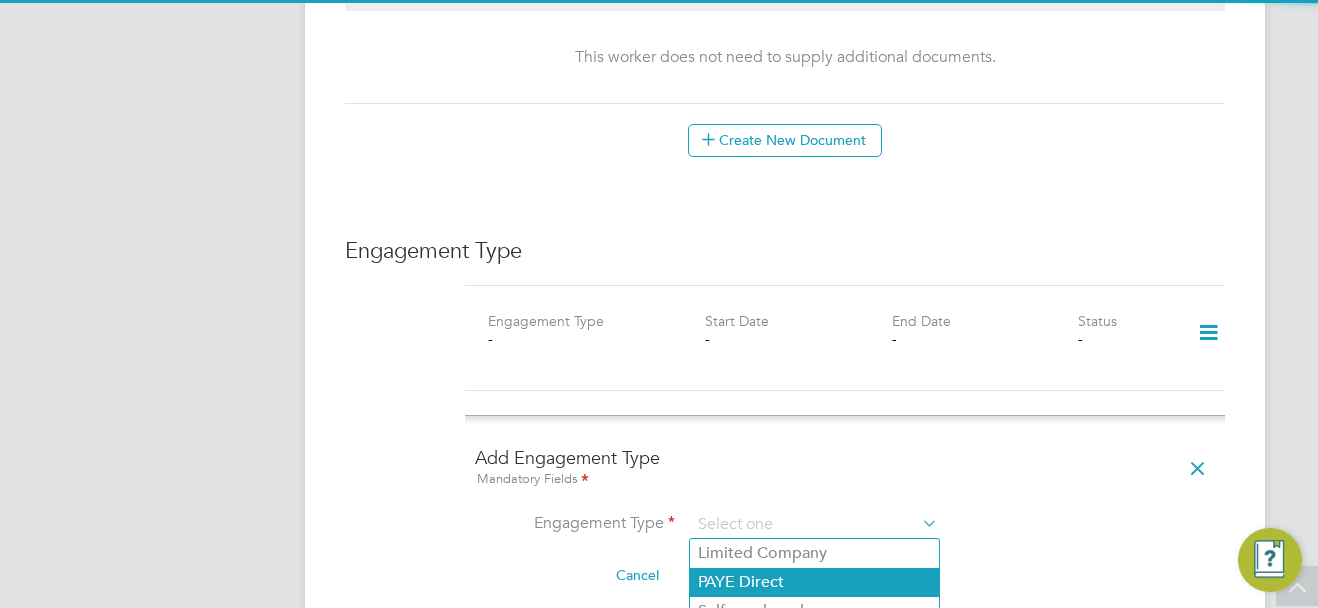 click on "PAYE Direct" 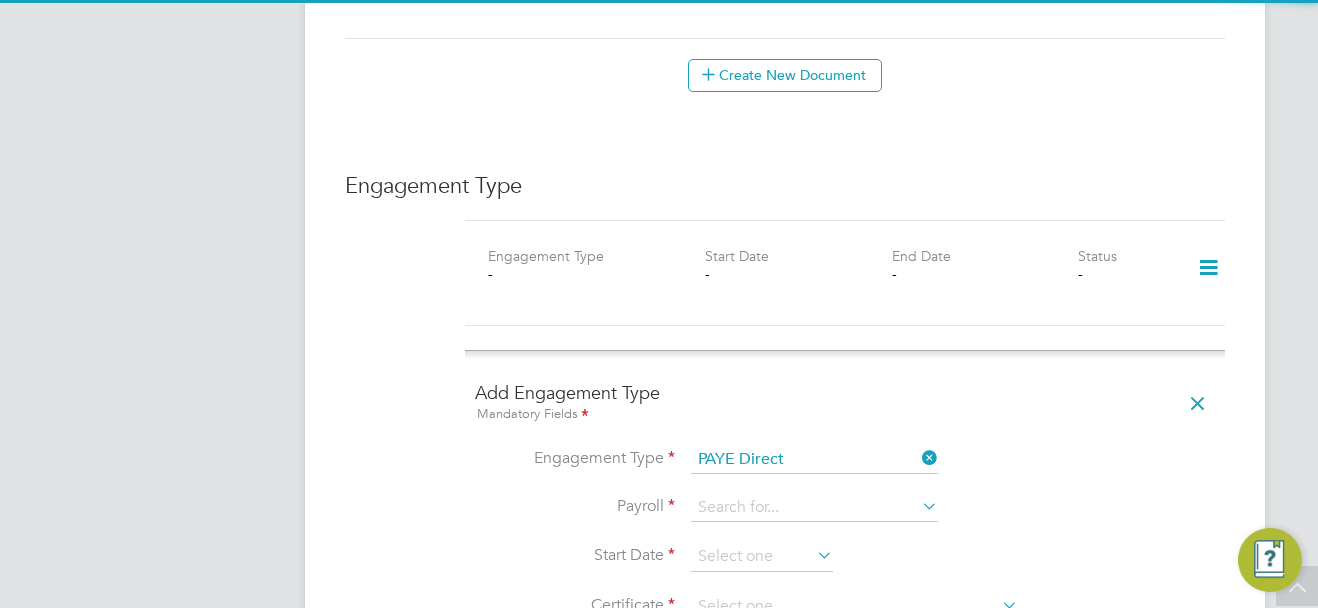 scroll, scrollTop: 1300, scrollLeft: 0, axis: vertical 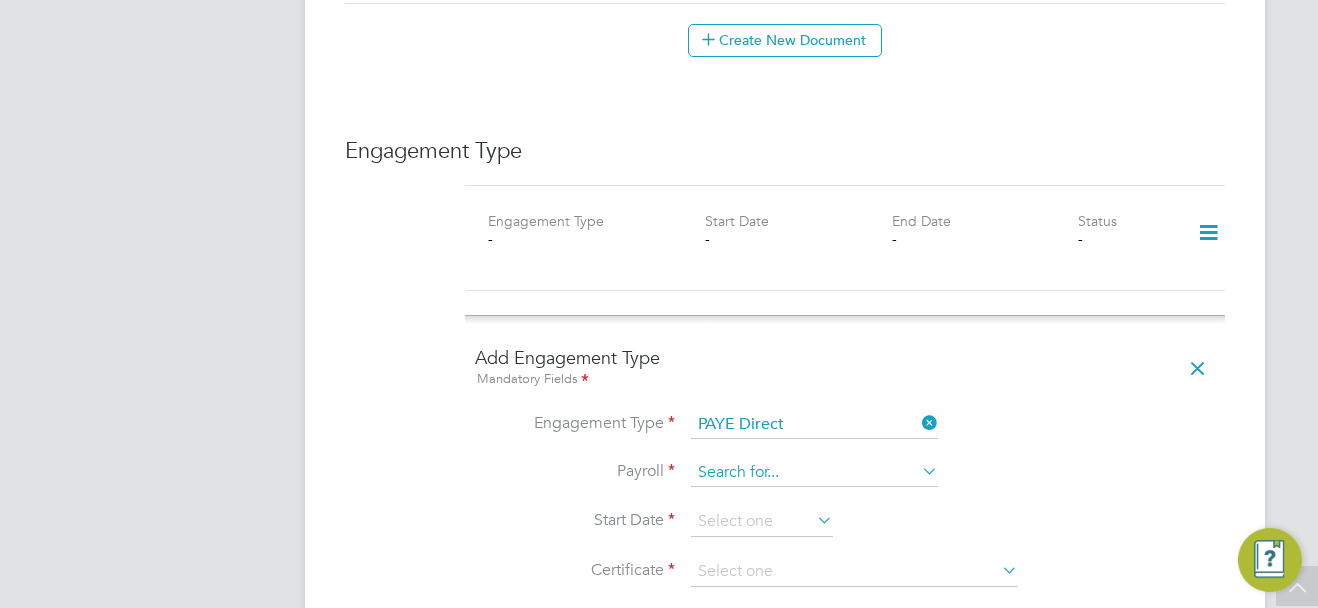 click 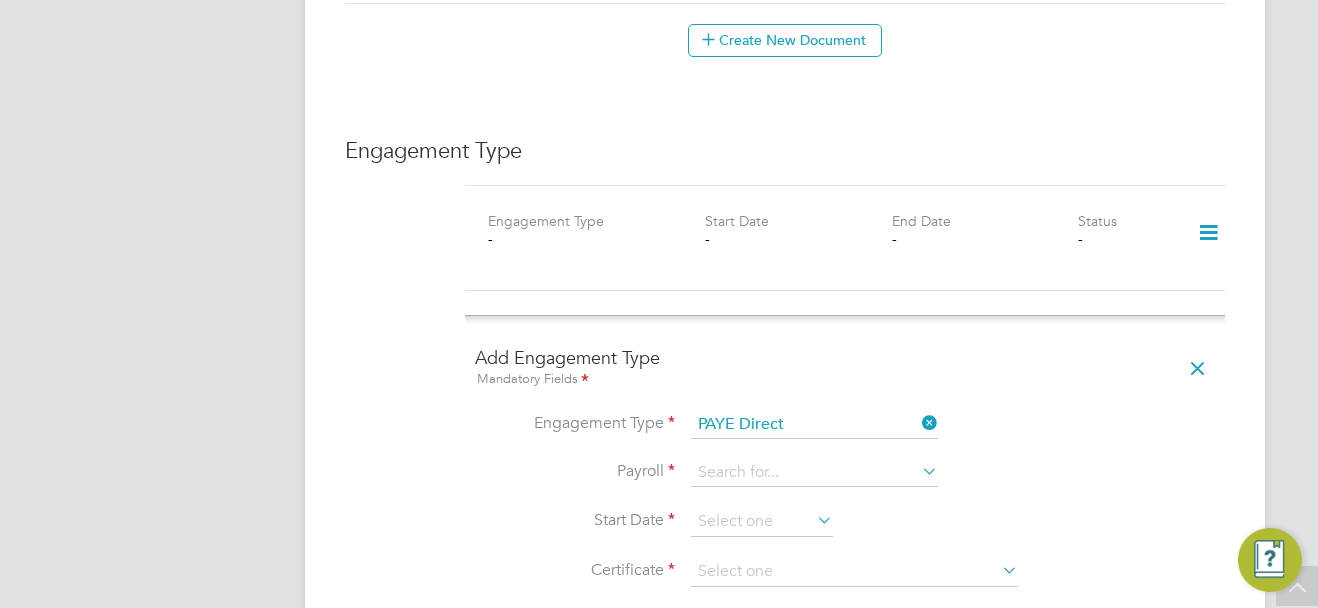 click on "PAYE Umbrella" 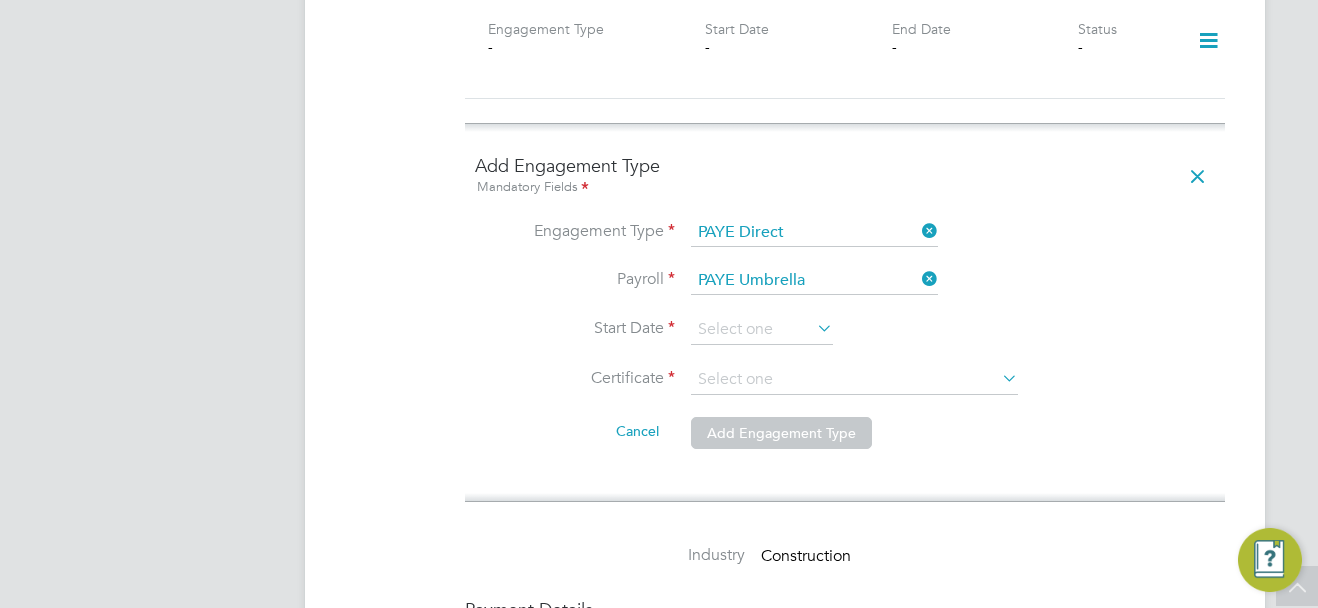 scroll, scrollTop: 1500, scrollLeft: 0, axis: vertical 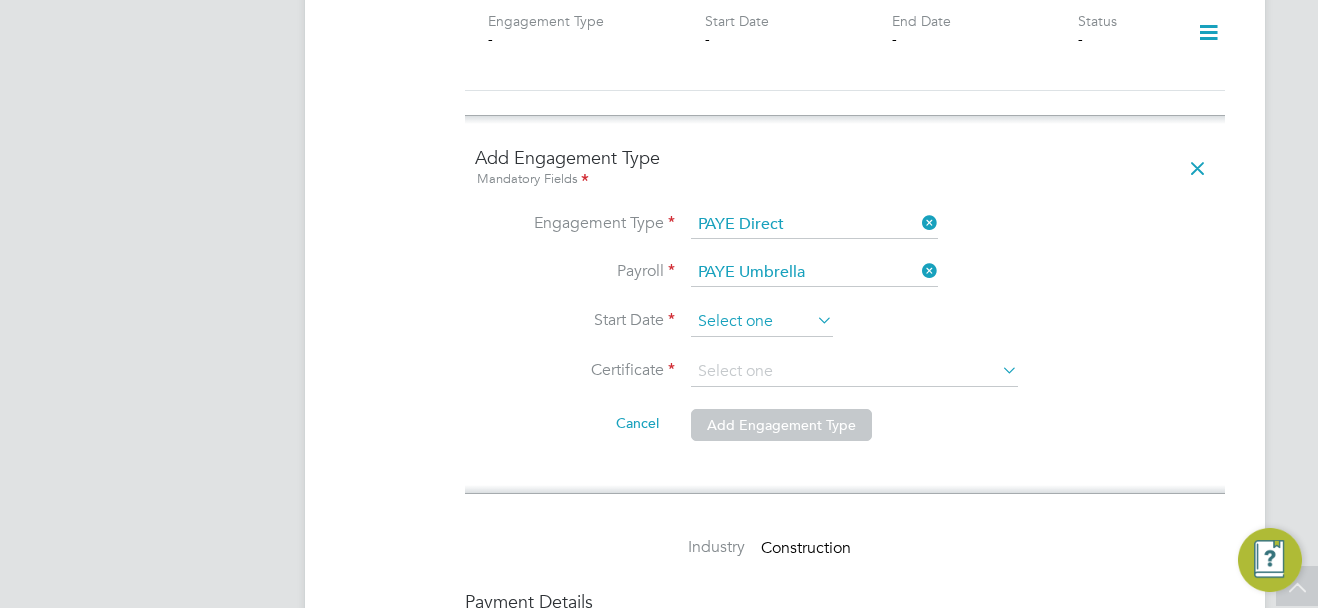 click 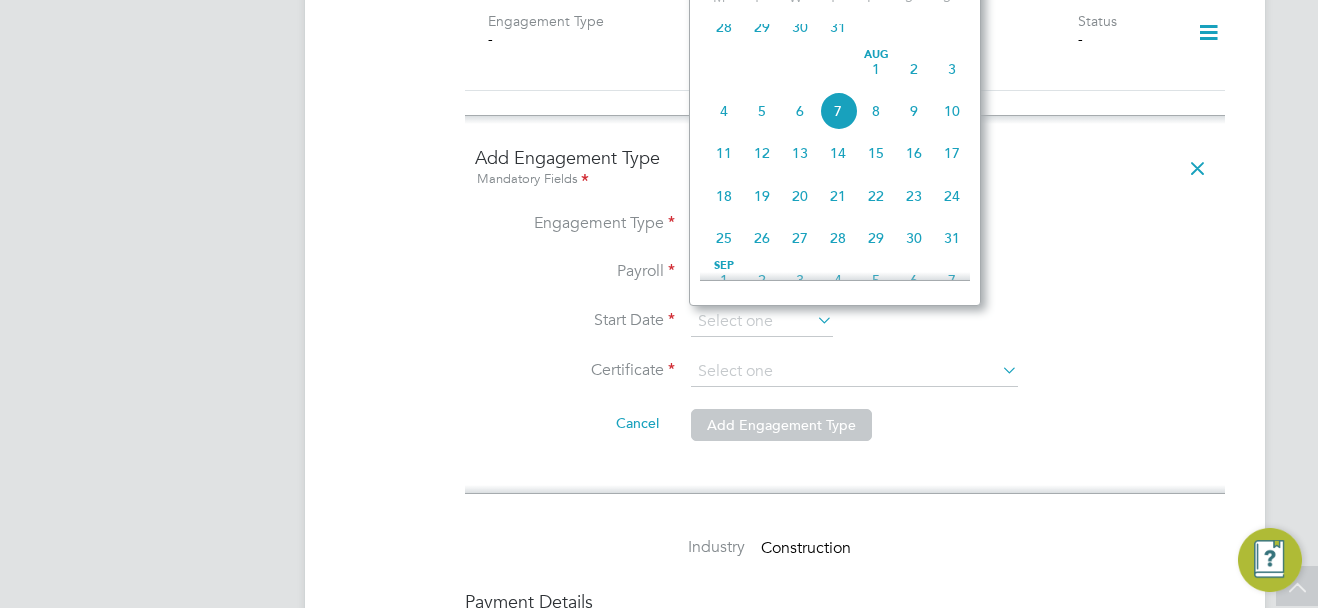 click on "31" 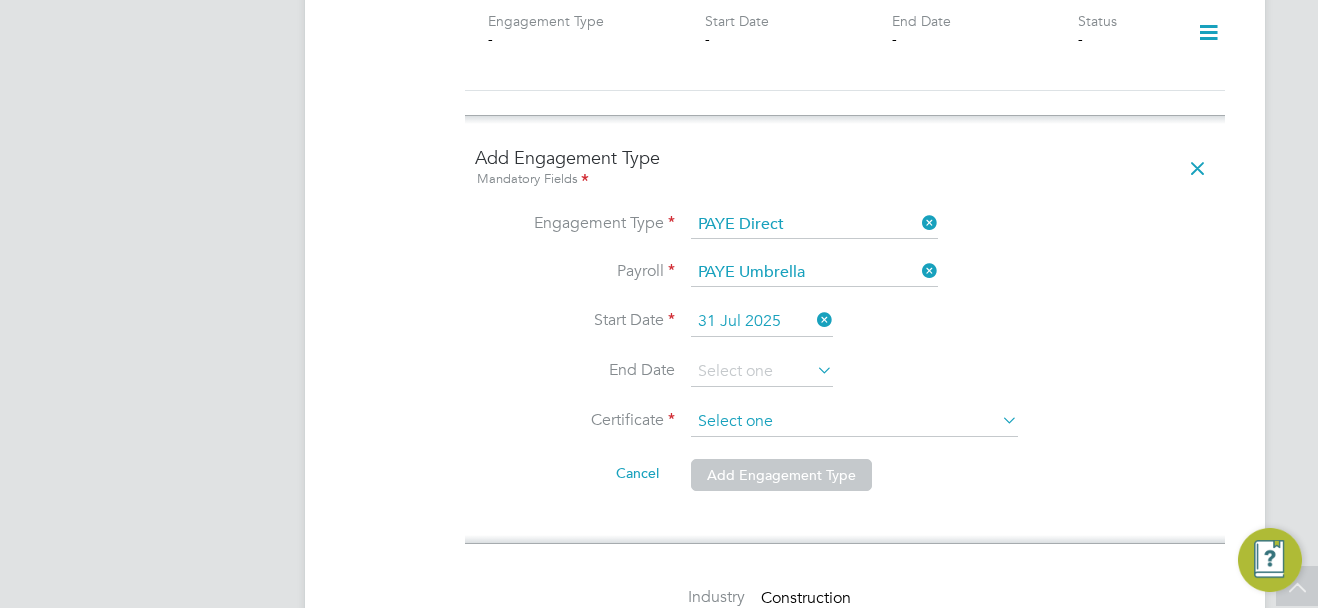 click 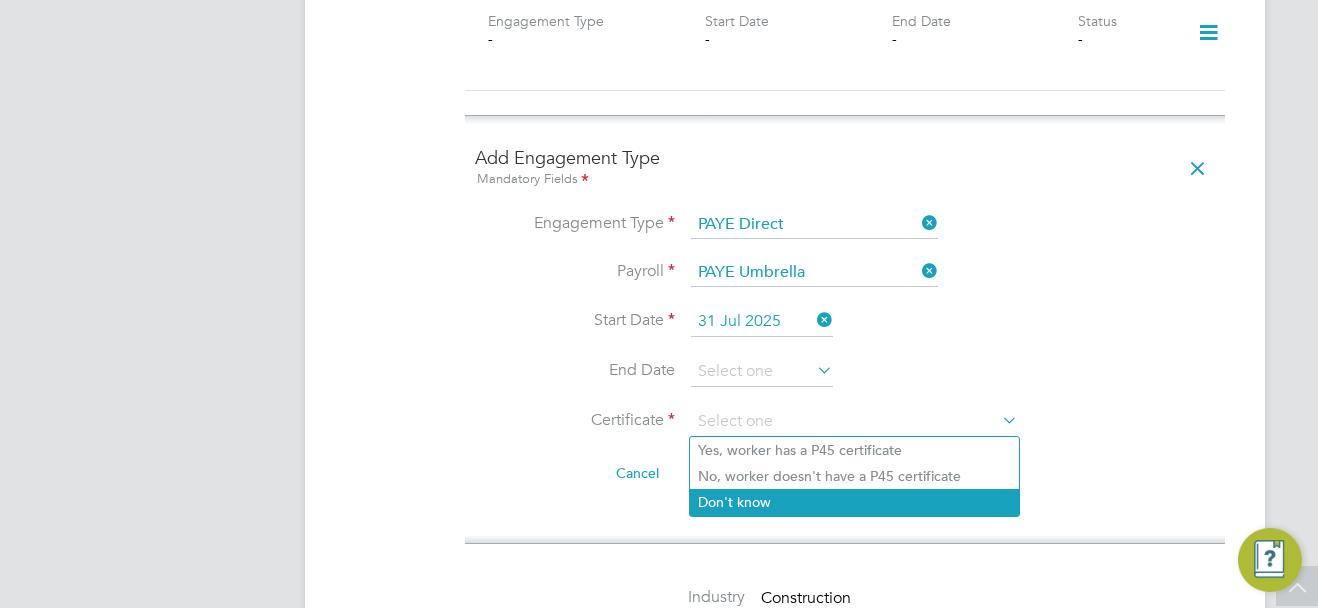 click on "Don't know" 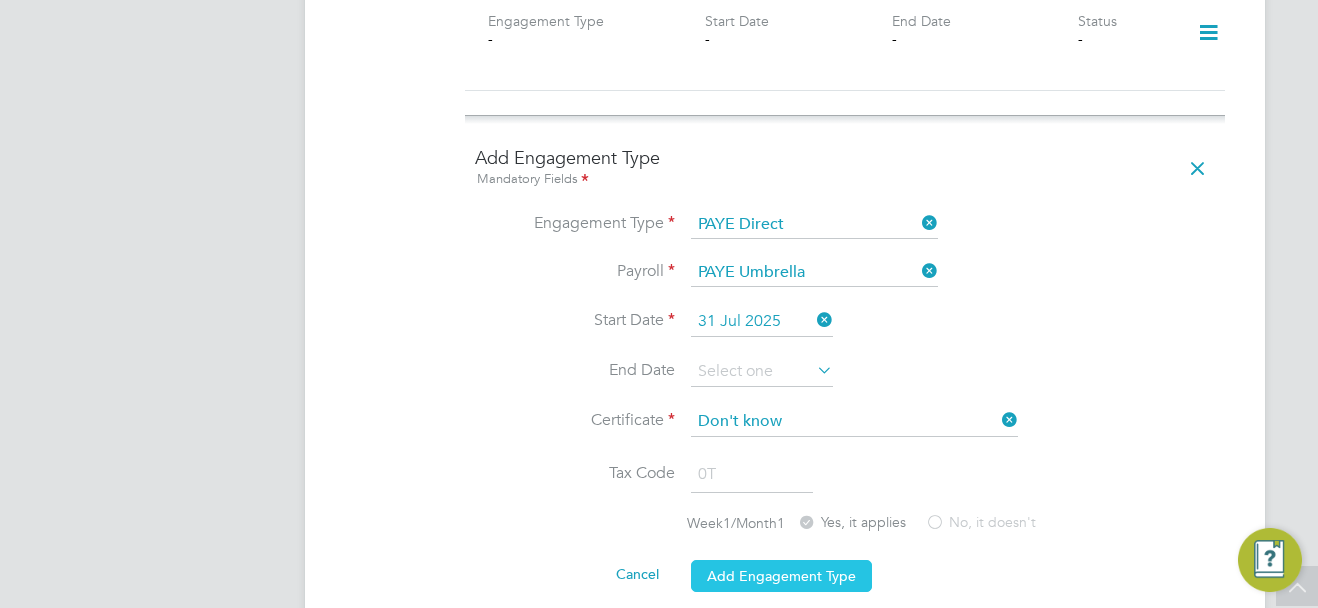 click on "Add Engagement Type" 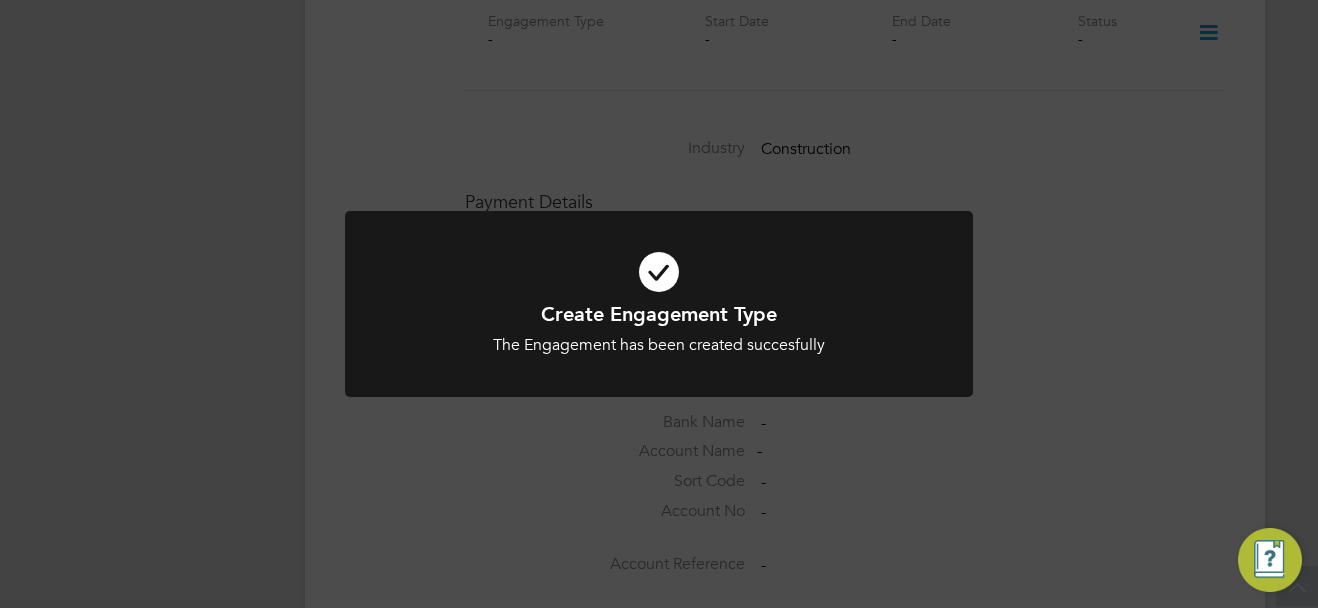 click on "Create Engagement Type The Engagement has been created succesfully Cancel Okay" 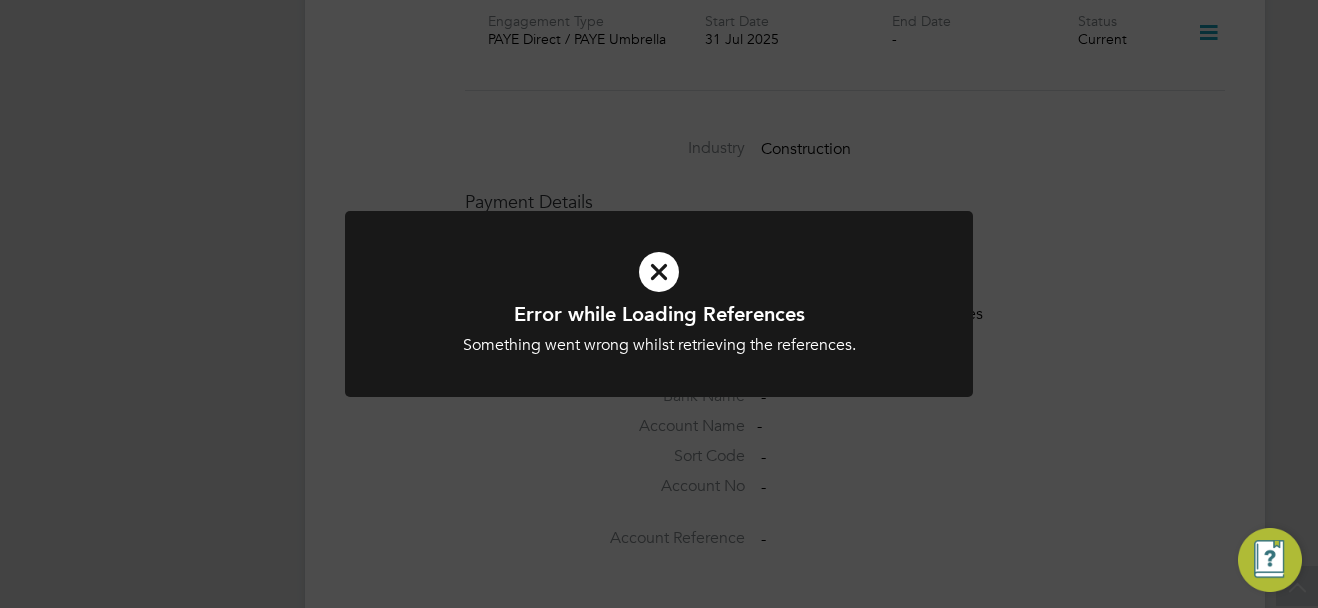click on "Error while Loading References Something went wrong whilst retrieving the references. Cancel Okay" 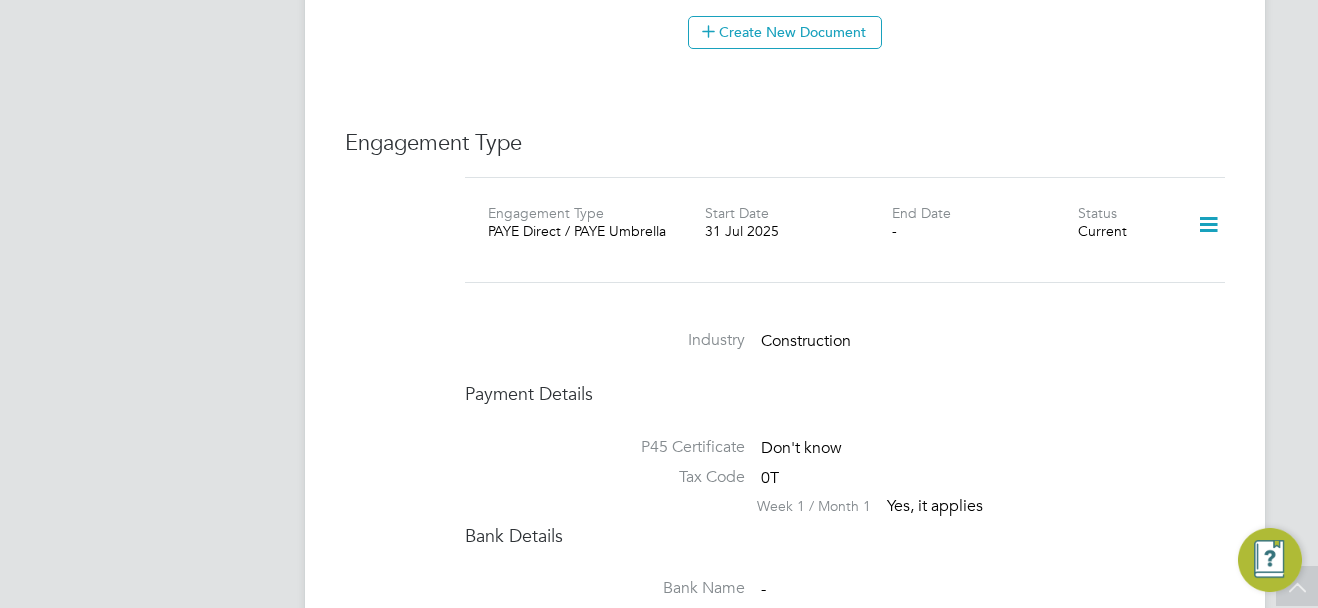 scroll, scrollTop: 1300, scrollLeft: 0, axis: vertical 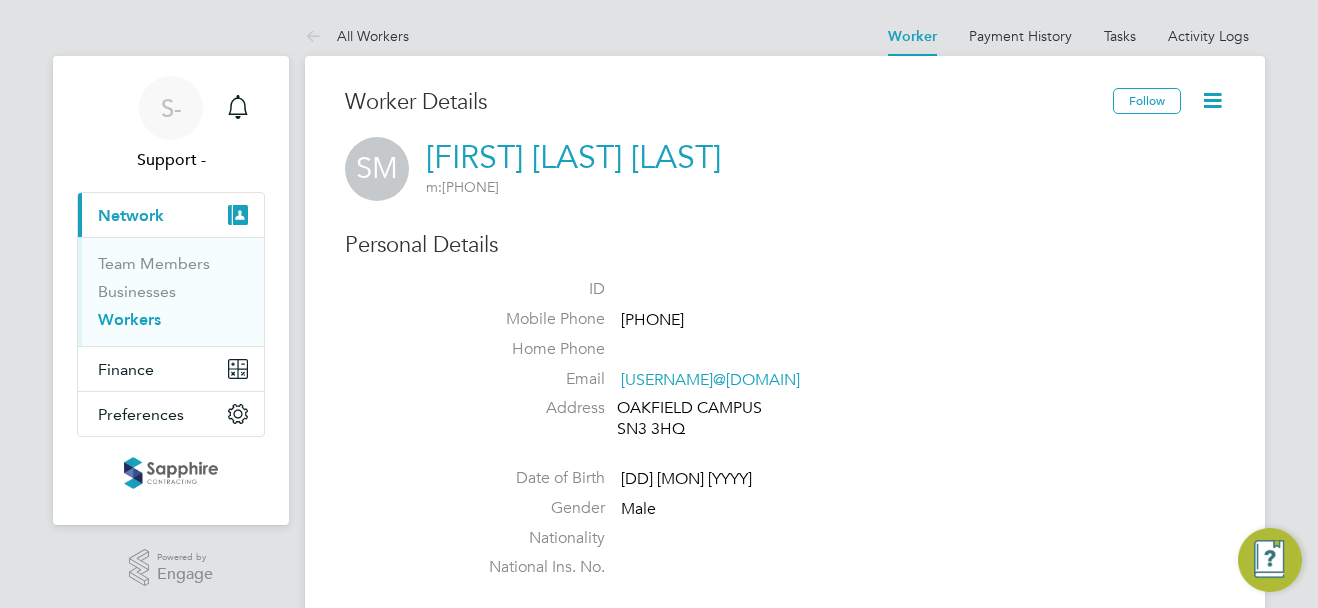 drag, startPoint x: 660, startPoint y: 393, endPoint x: 949, endPoint y: 455, distance: 295.5757 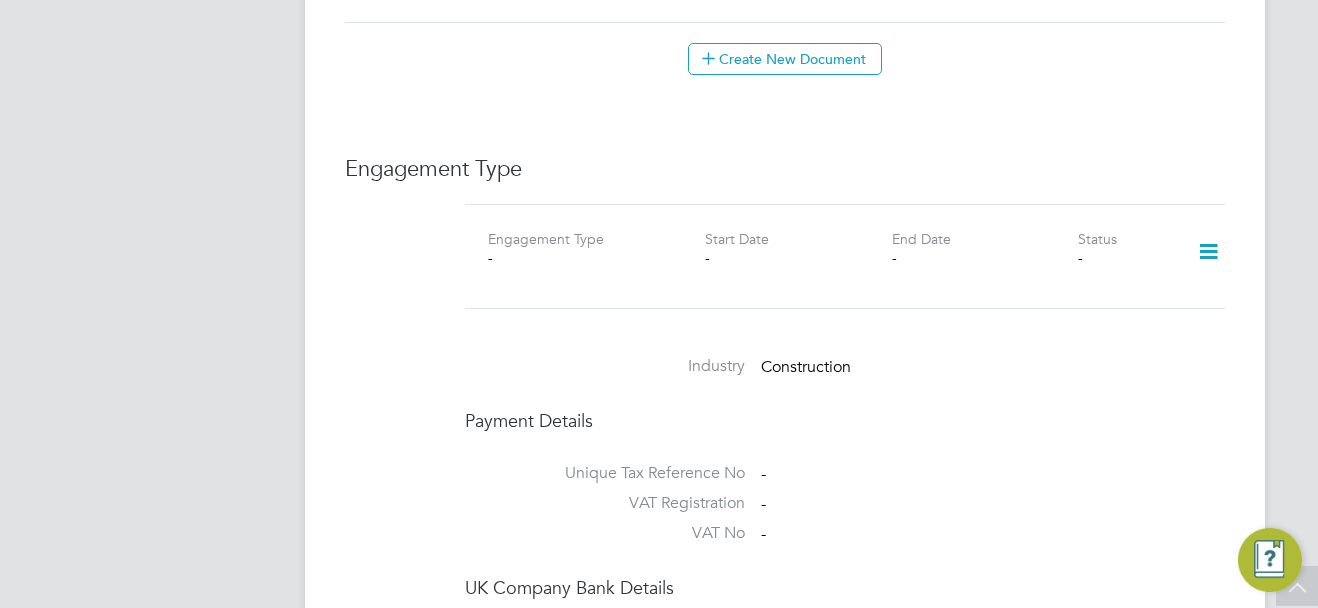 scroll, scrollTop: 1300, scrollLeft: 0, axis: vertical 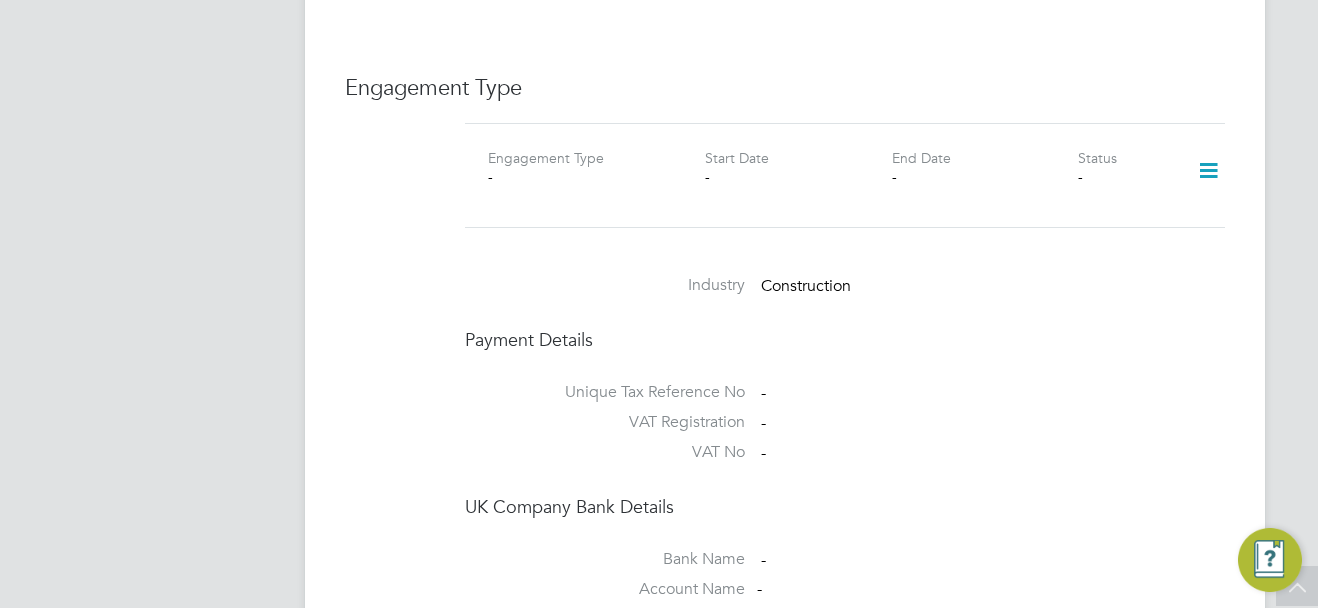 click 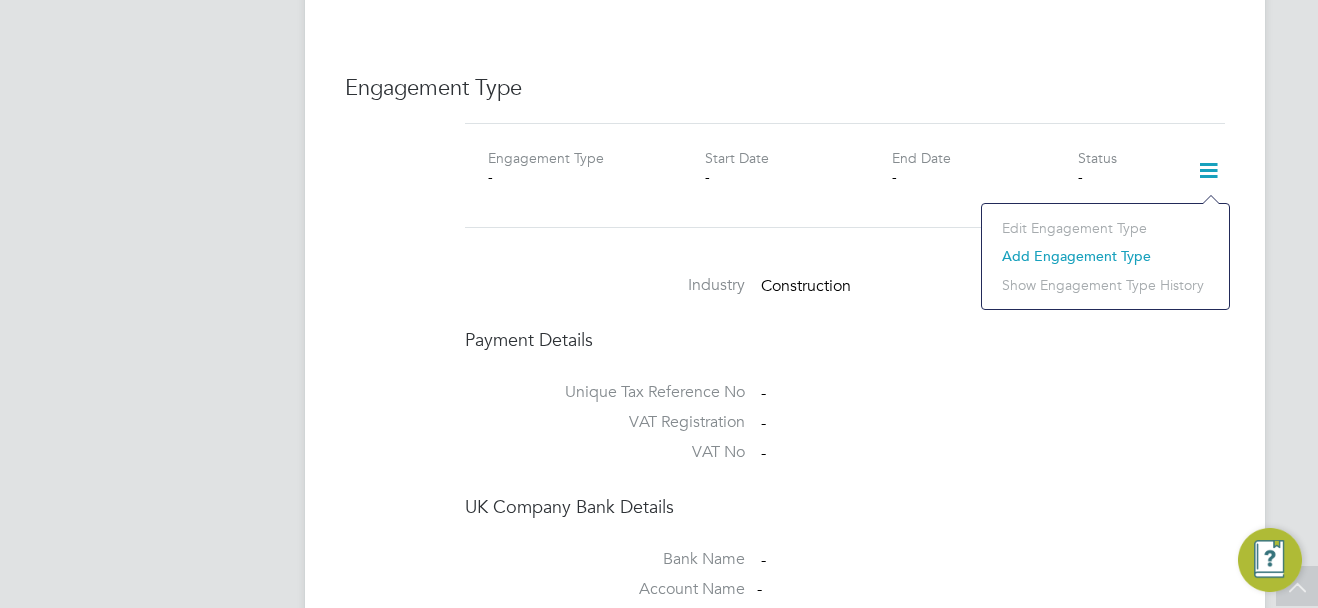 click on "Add Engagement Type" 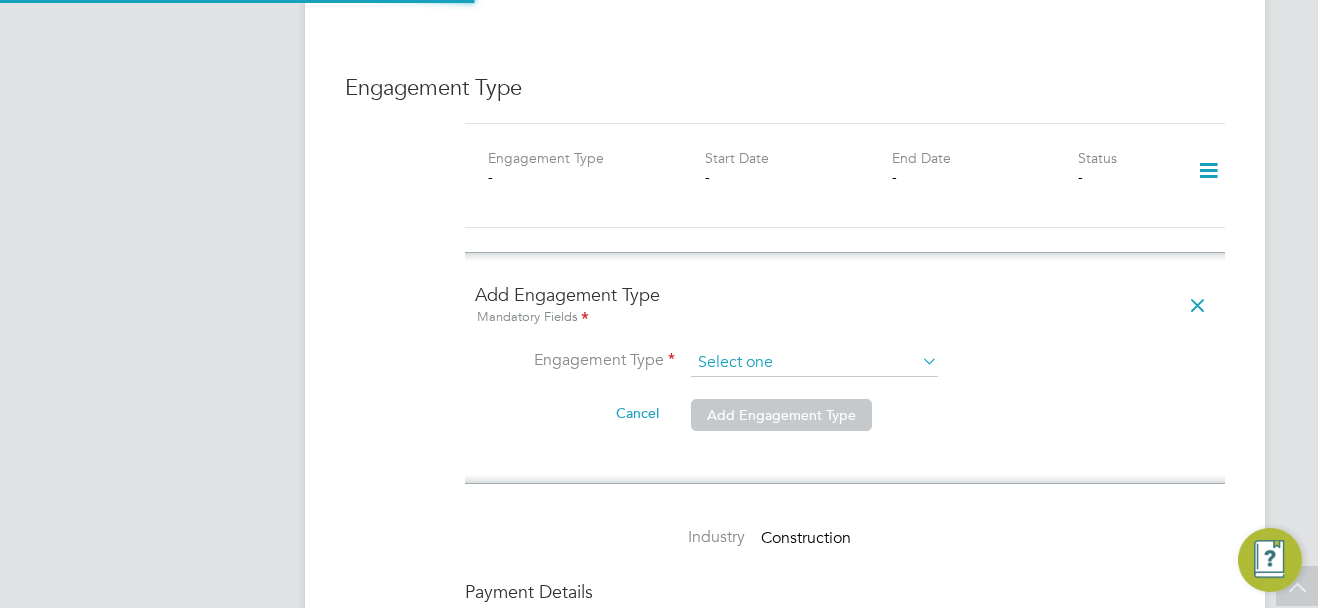 click 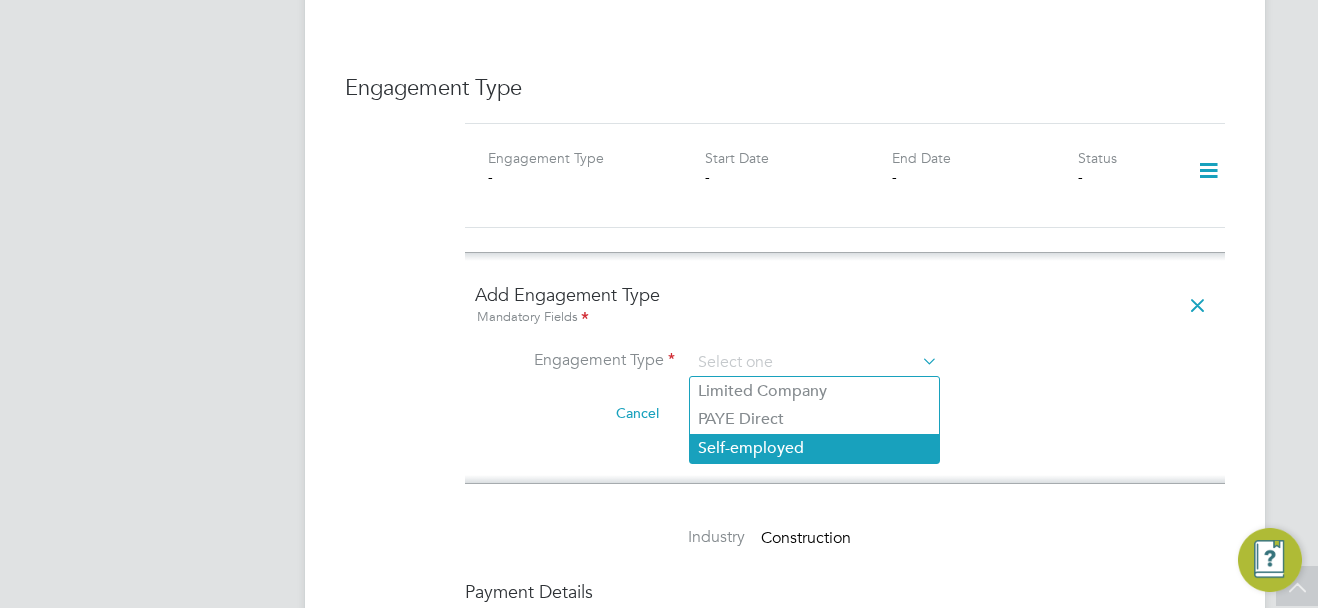 click on "Self-employed" 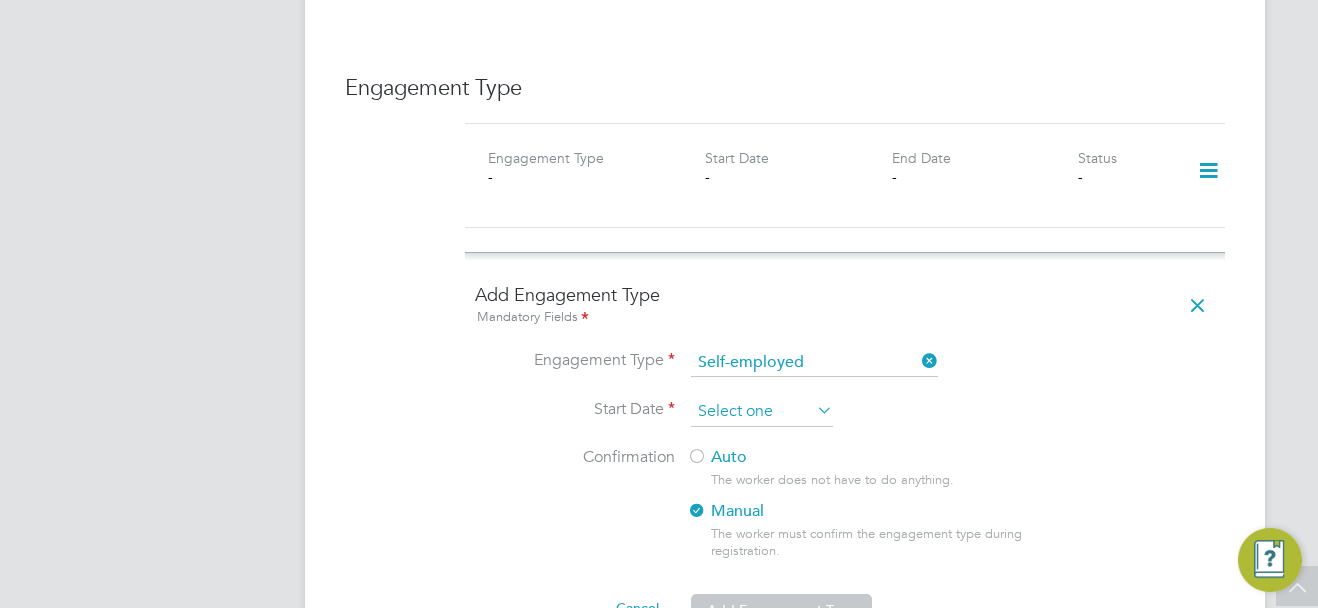 click 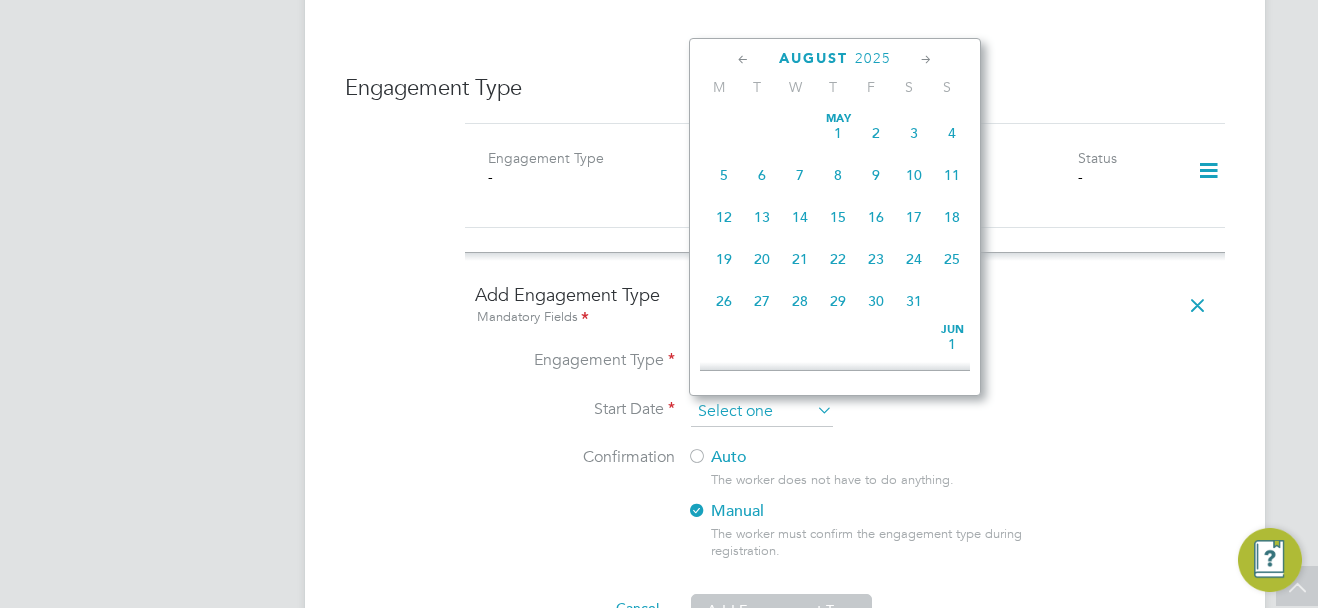 scroll, scrollTop: 649, scrollLeft: 0, axis: vertical 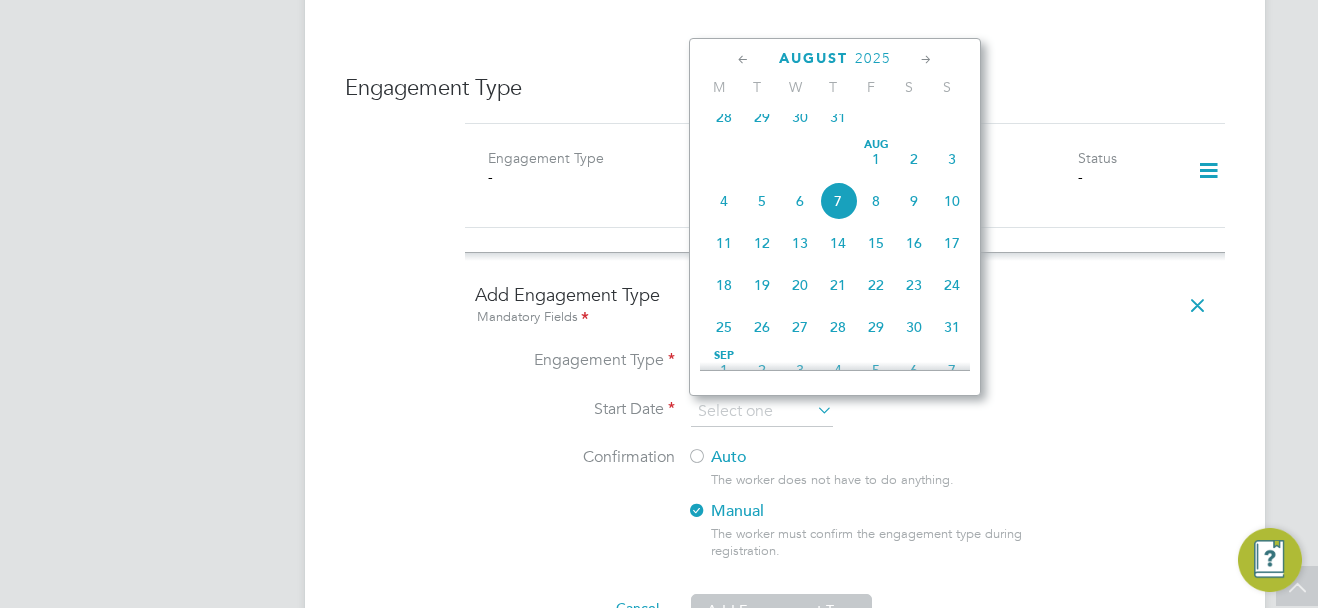 click on "31" 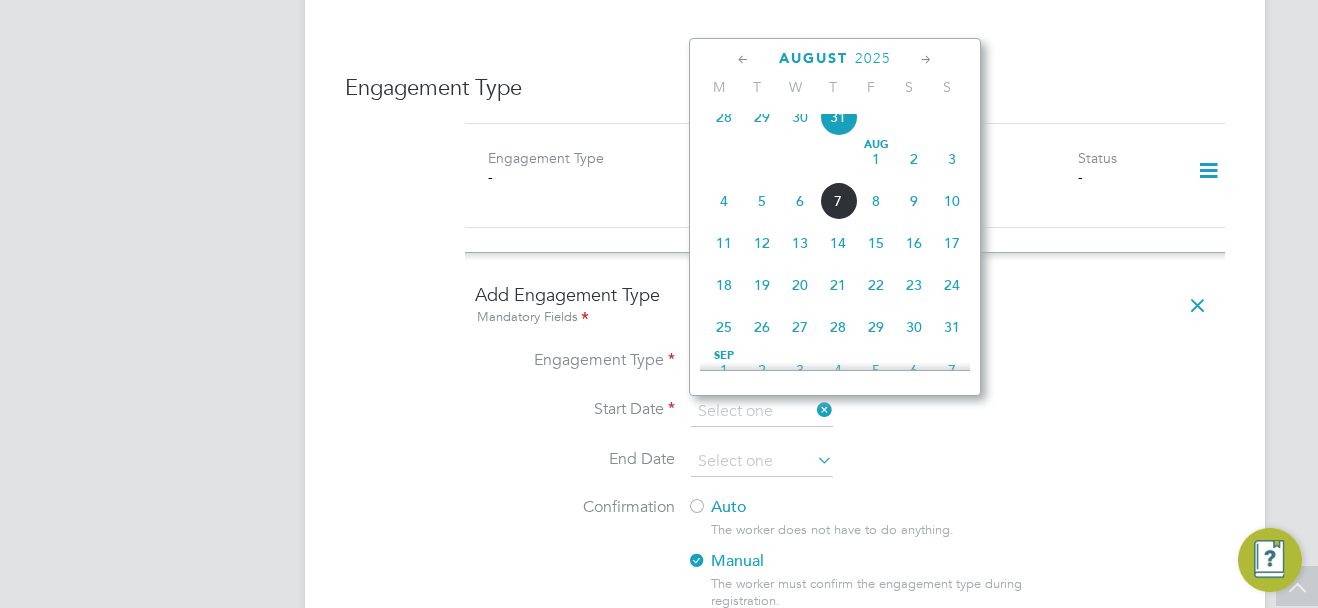 type on "31 Jul 2025" 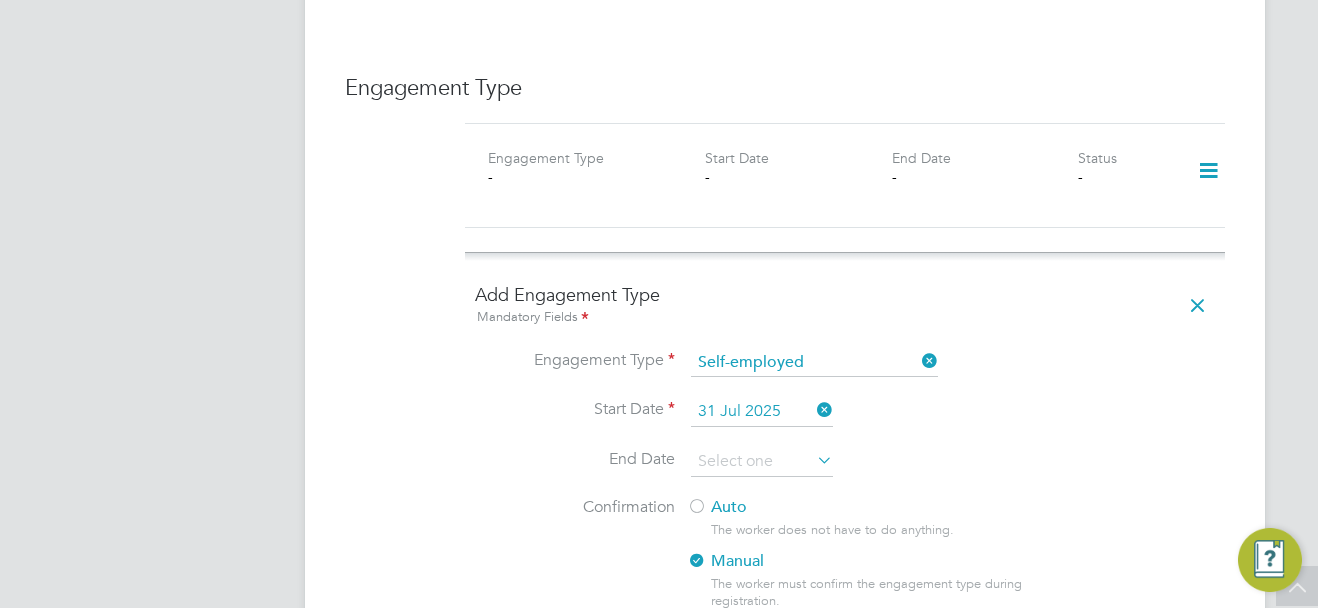 click 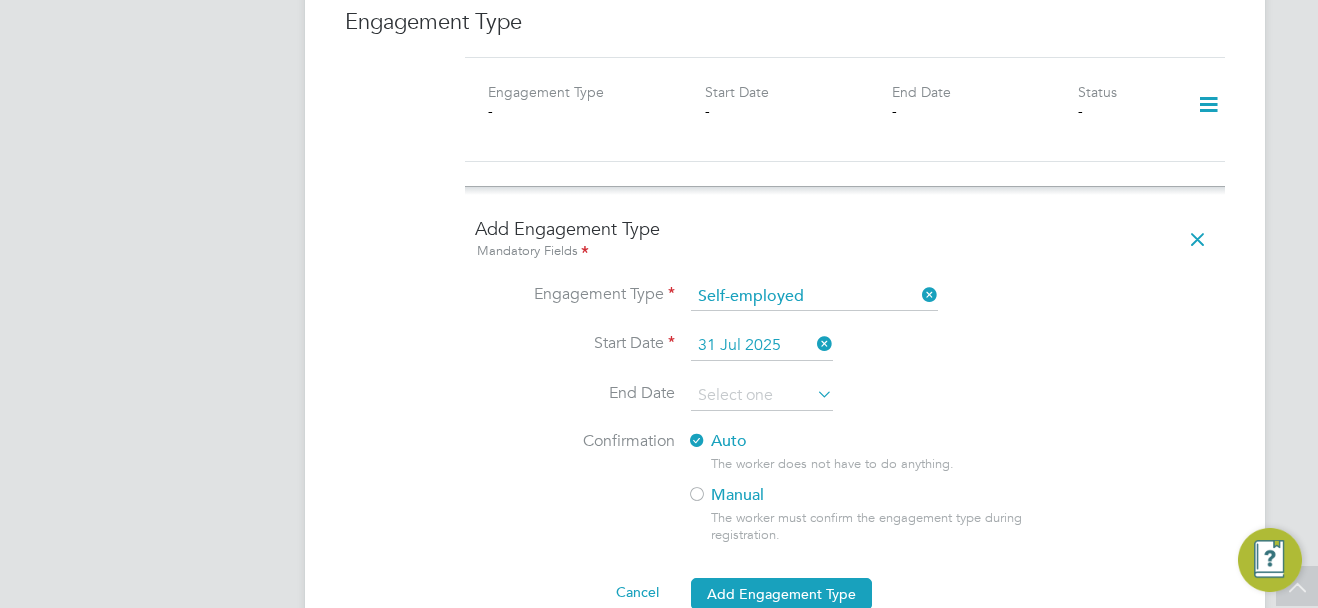 scroll, scrollTop: 1400, scrollLeft: 0, axis: vertical 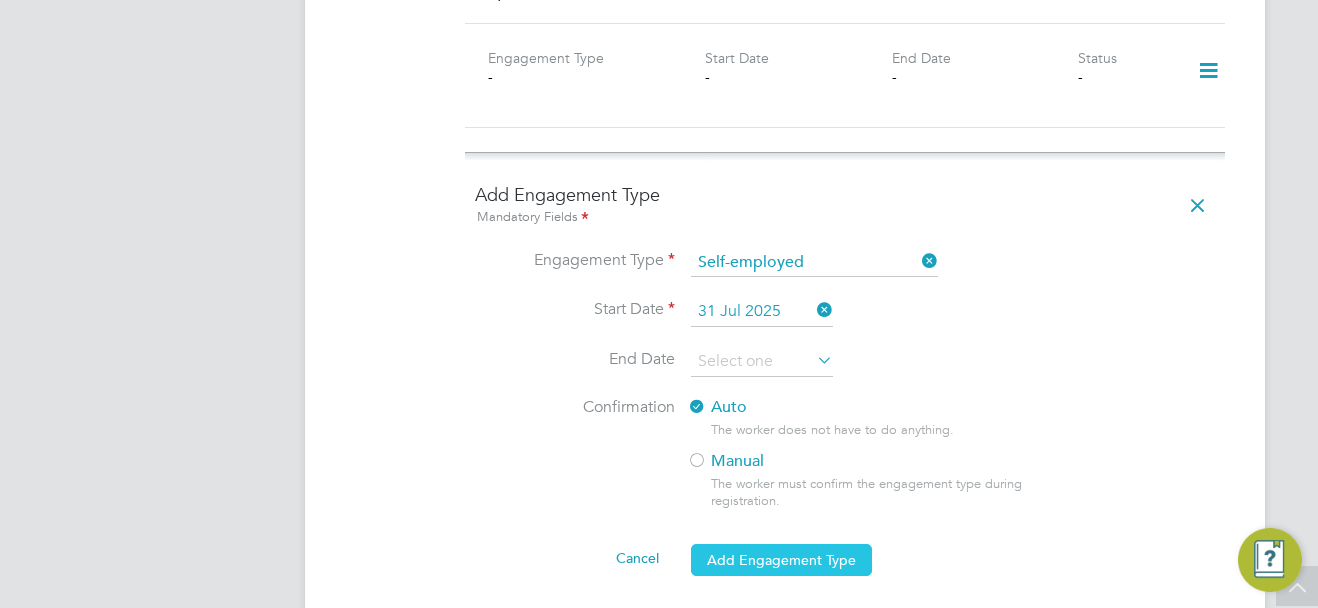 click on "Add Engagement Type" 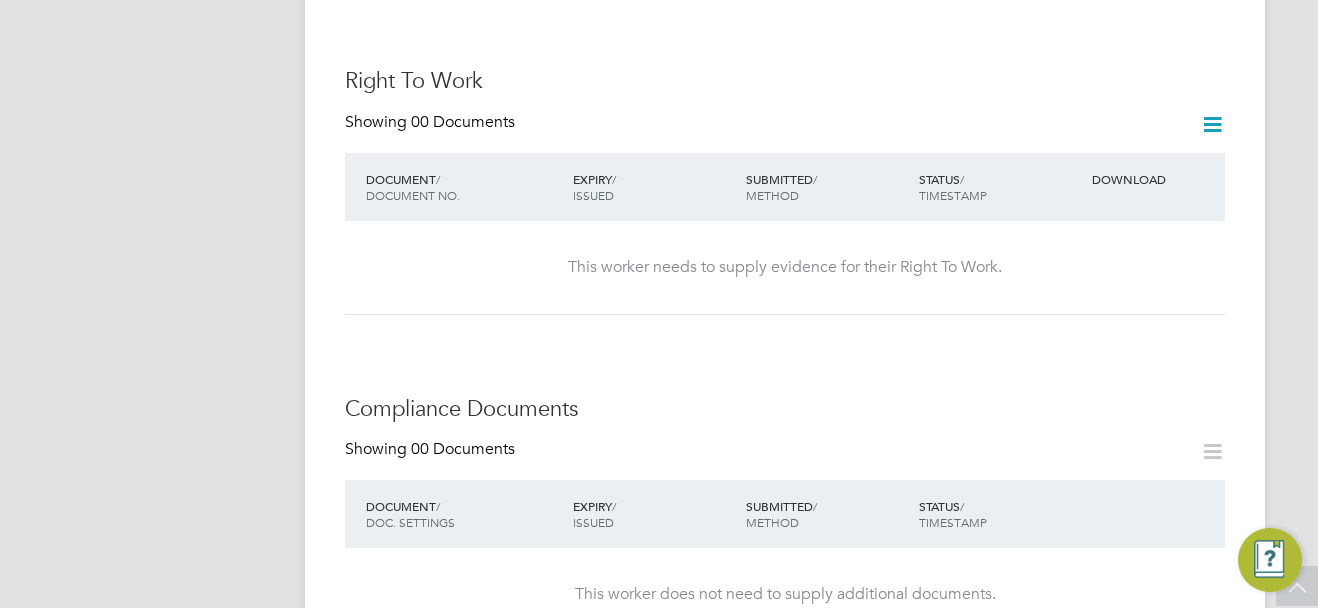 scroll, scrollTop: 0, scrollLeft: 0, axis: both 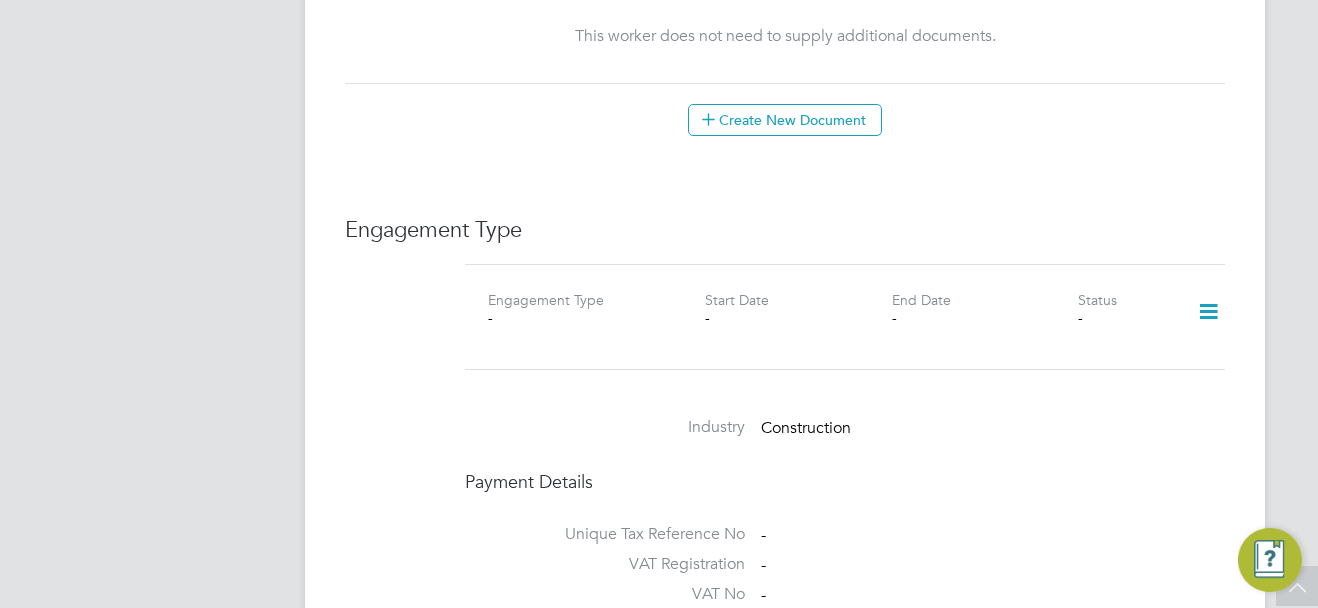 click 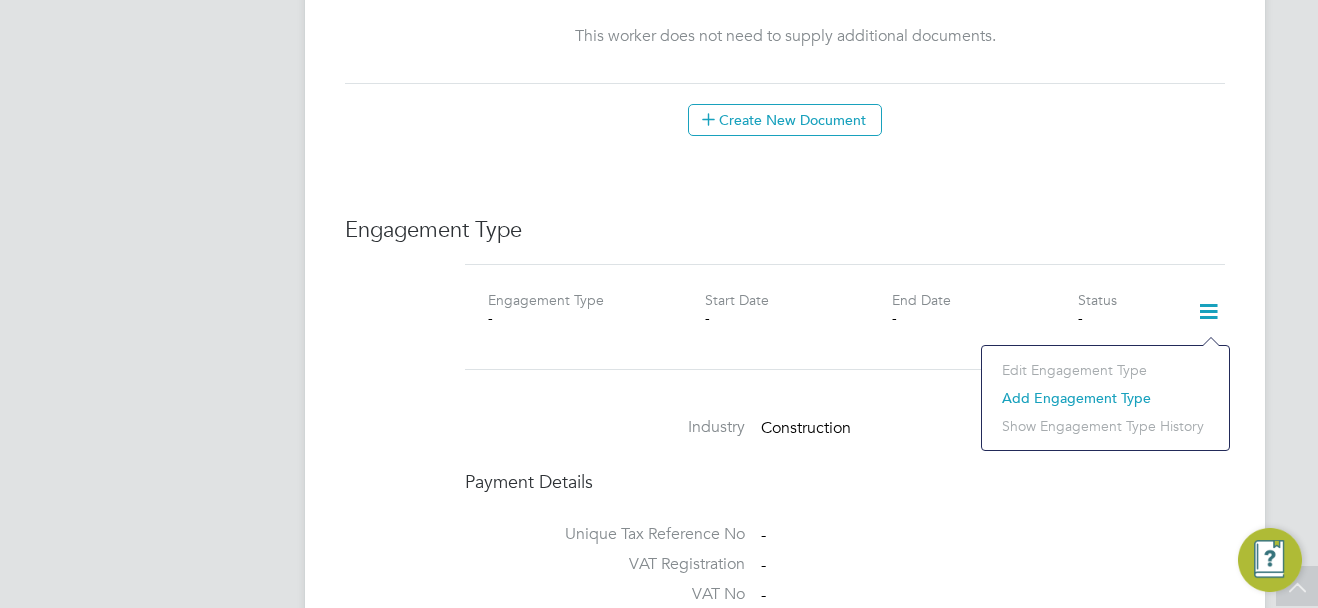 click on "Add Engagement Type" 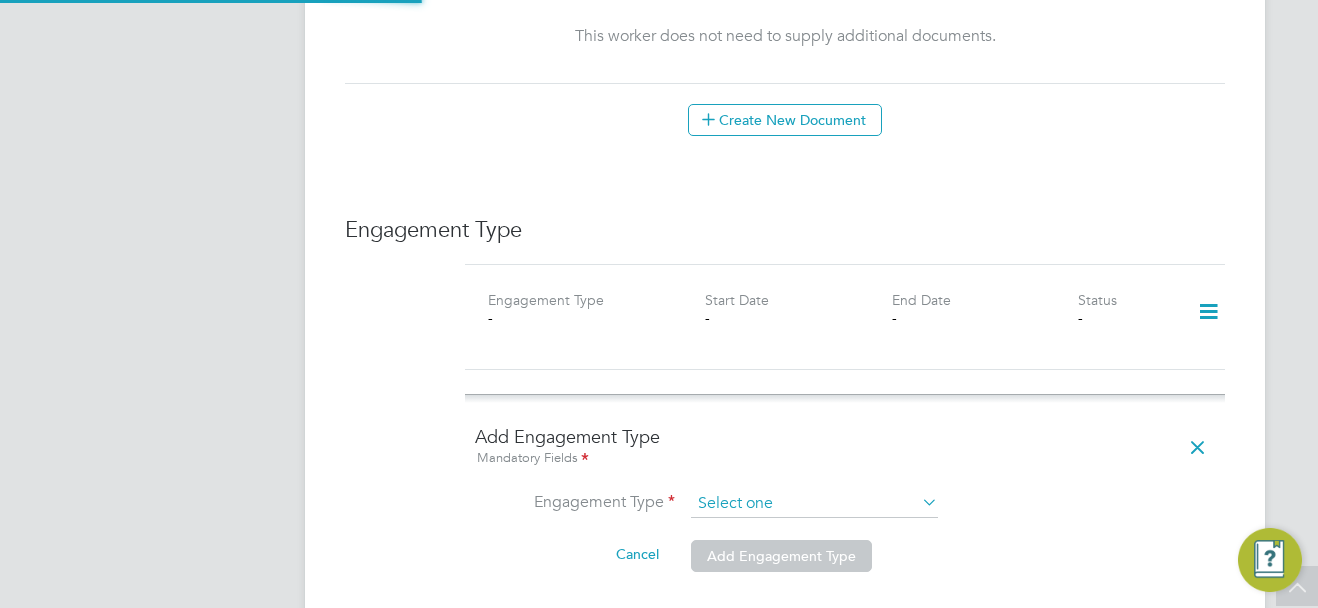 click 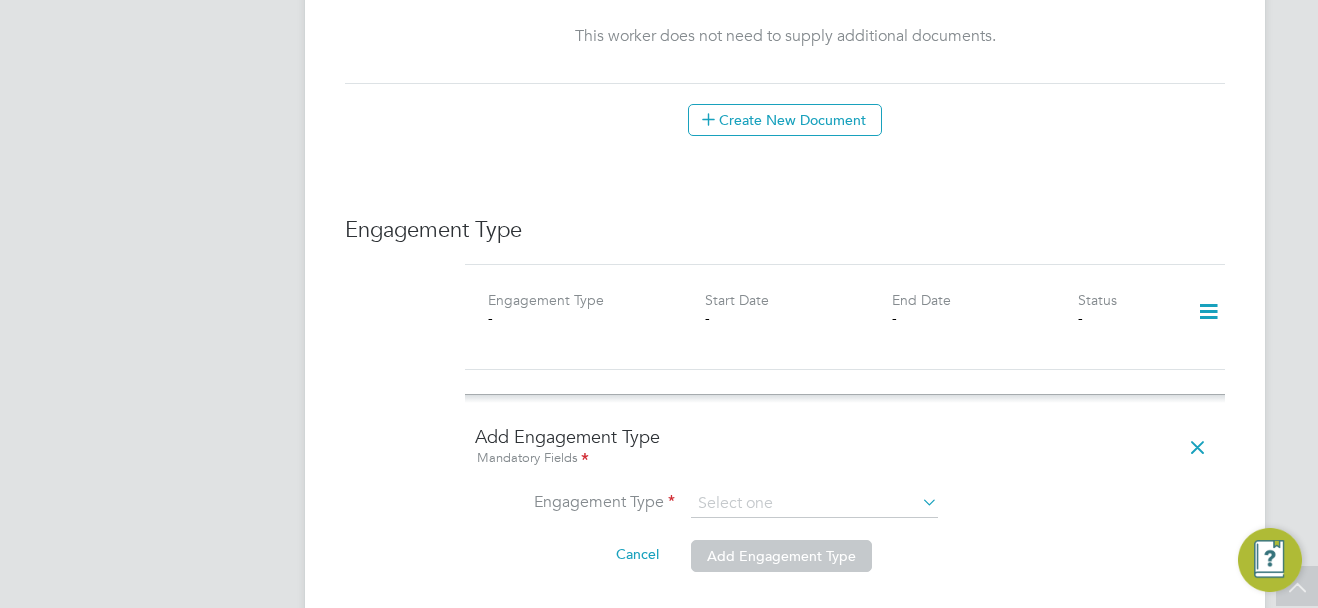 click on "PAYE Direct" 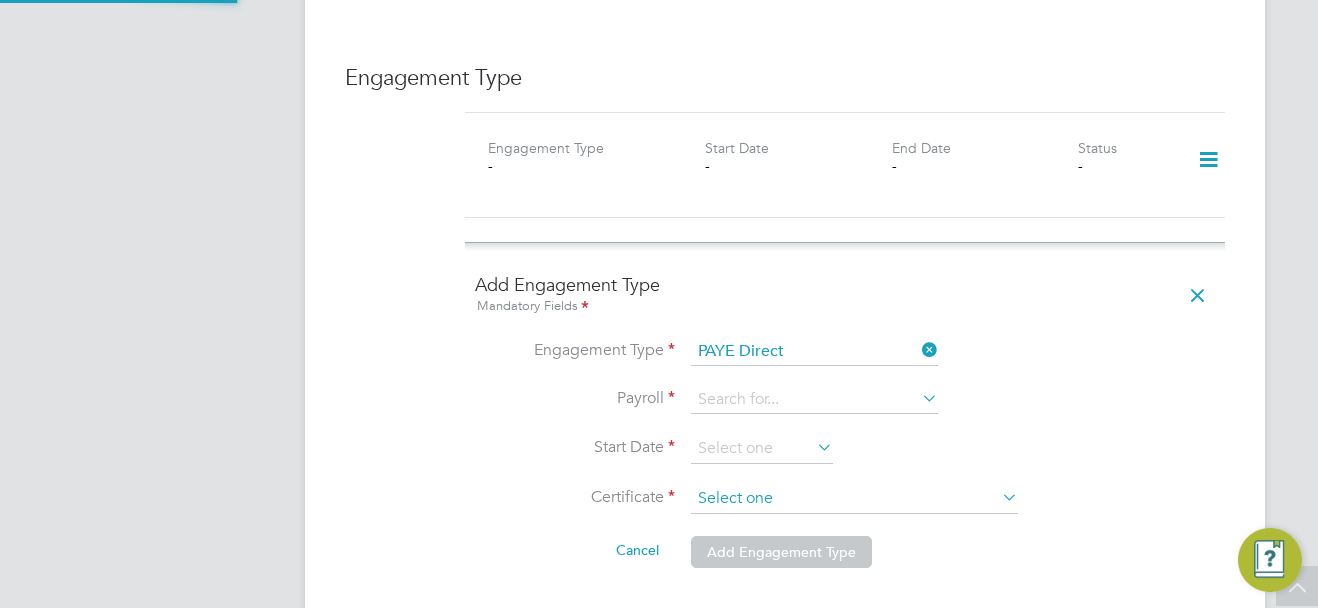scroll, scrollTop: 1400, scrollLeft: 0, axis: vertical 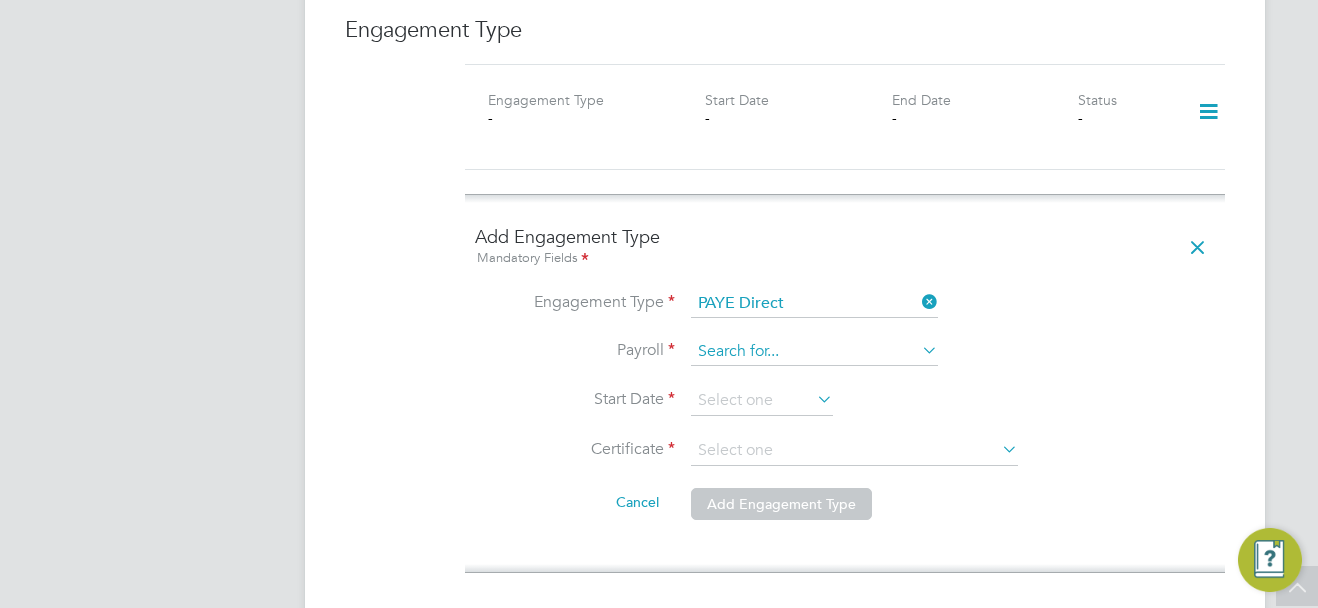 click 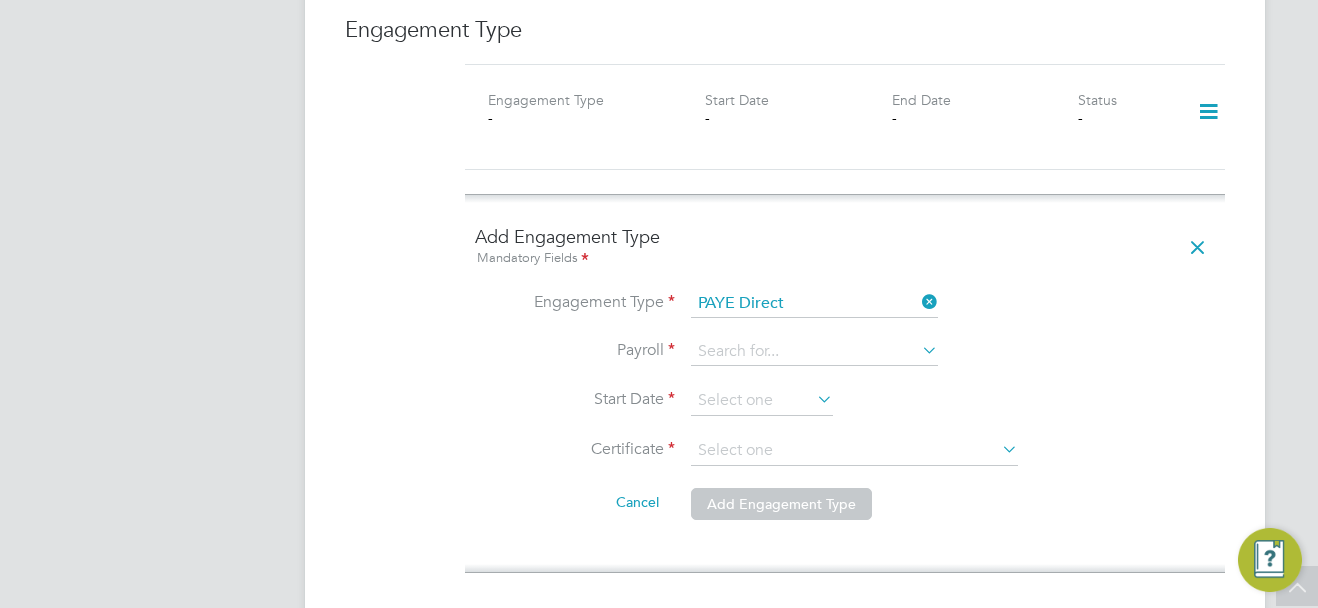click on "PAYE Umbrella" 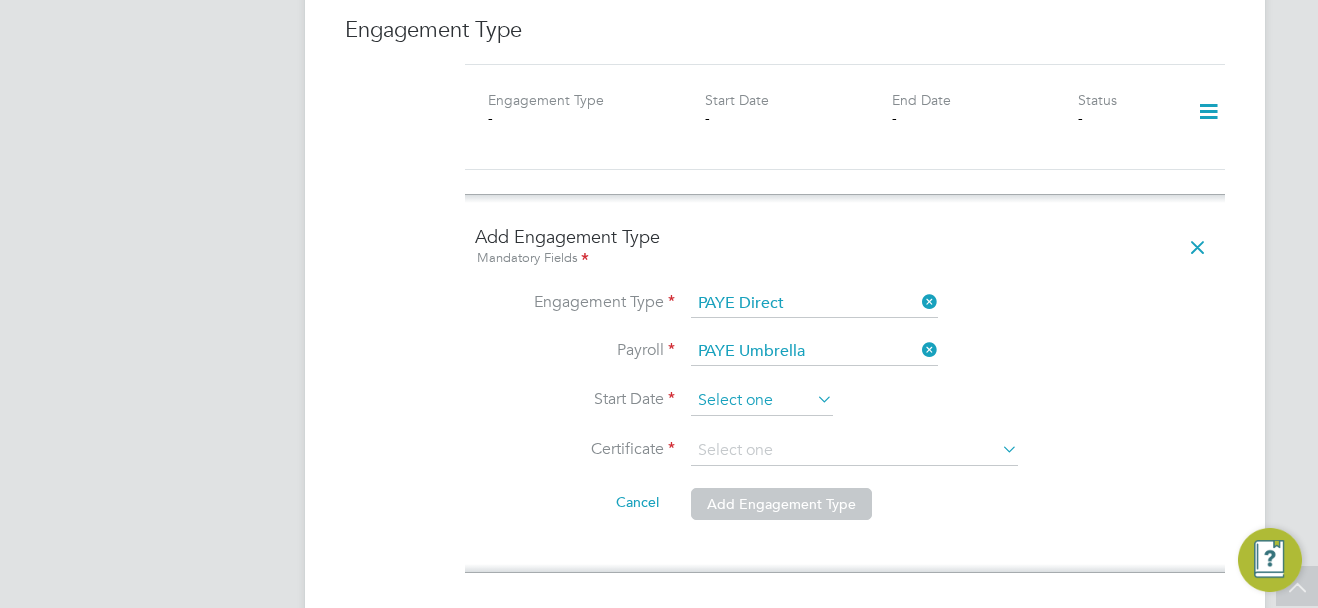 click 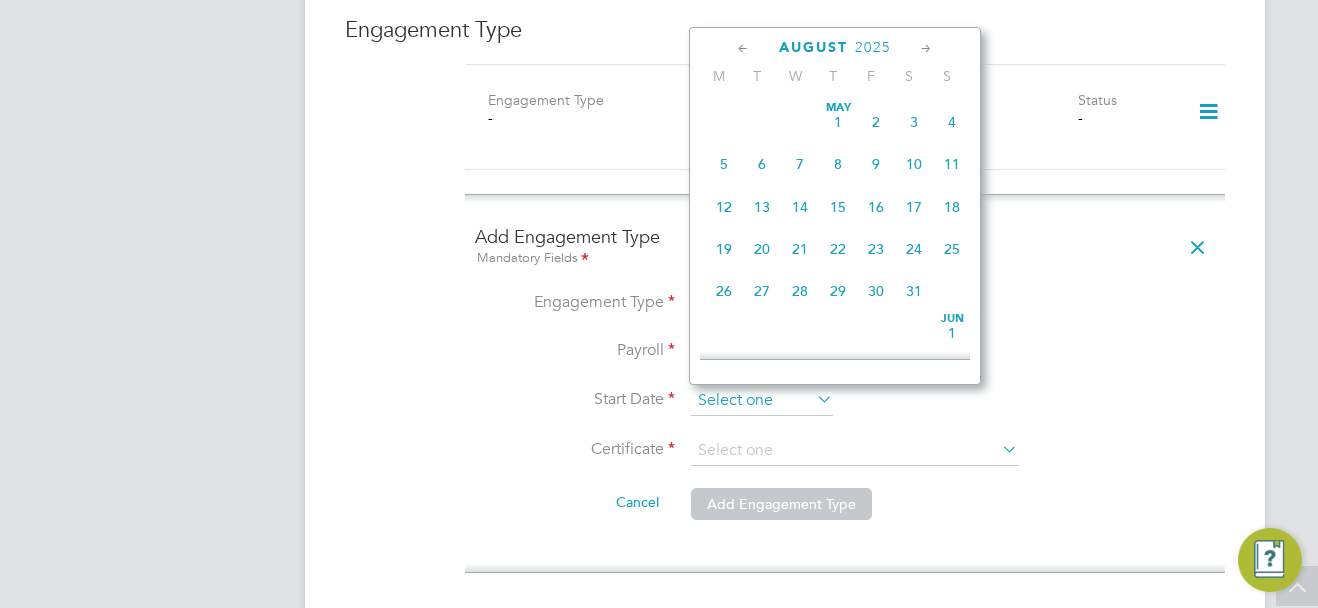 scroll, scrollTop: 649, scrollLeft: 0, axis: vertical 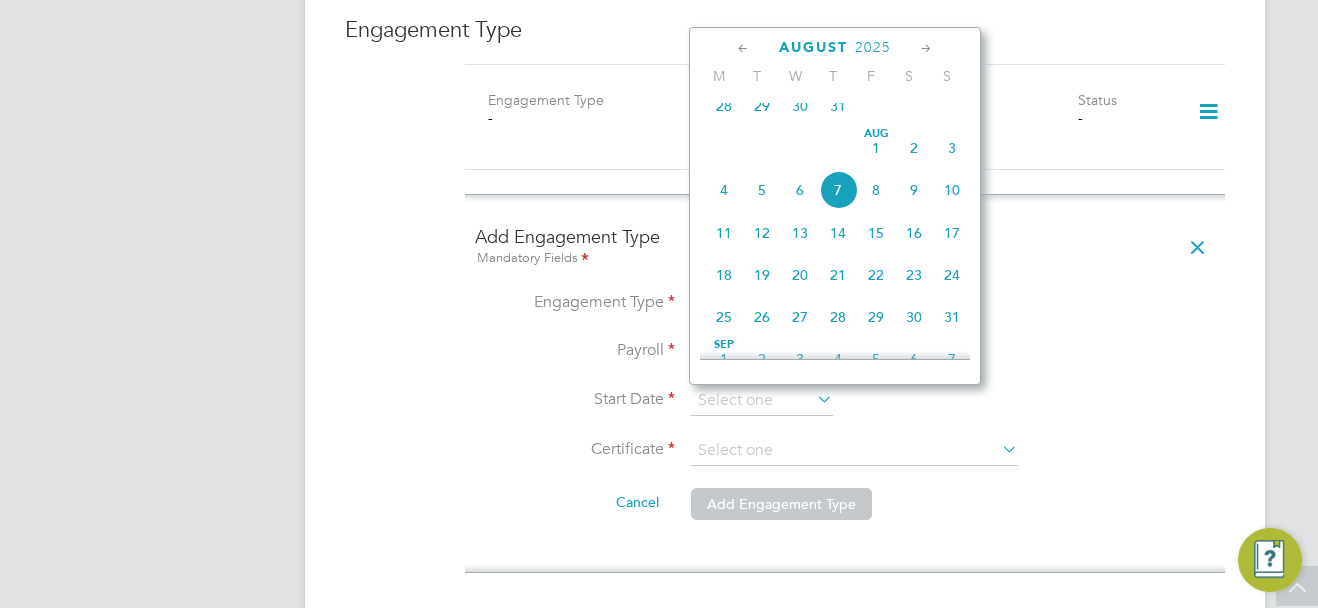 click on "31" 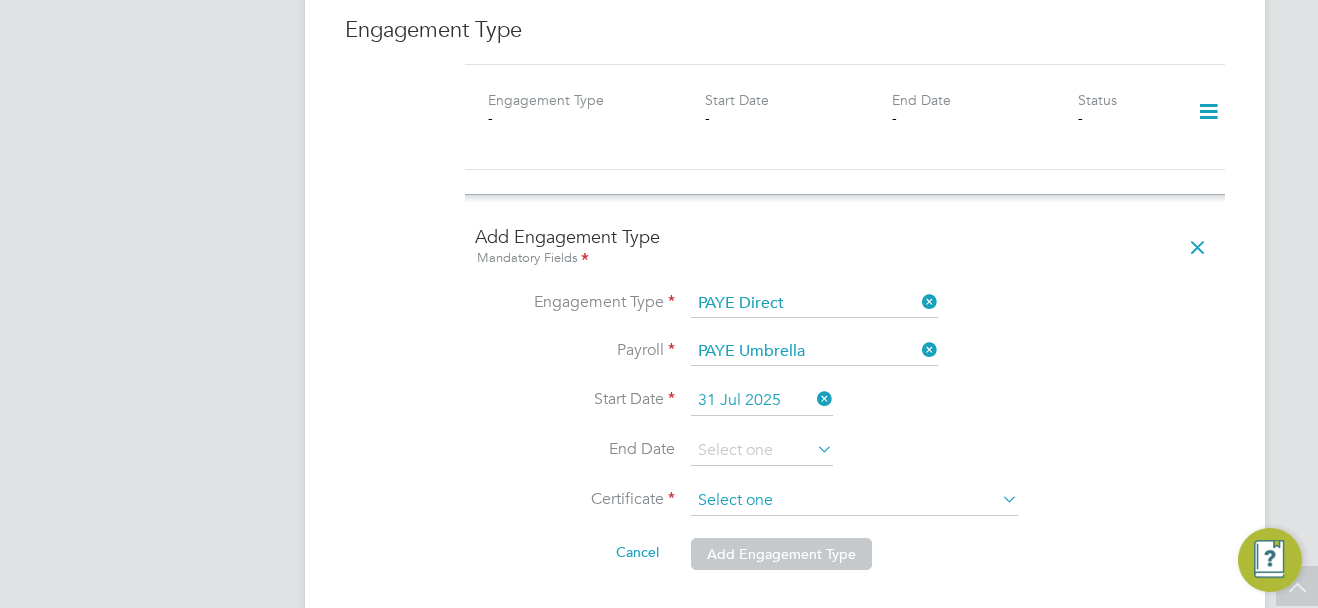 click 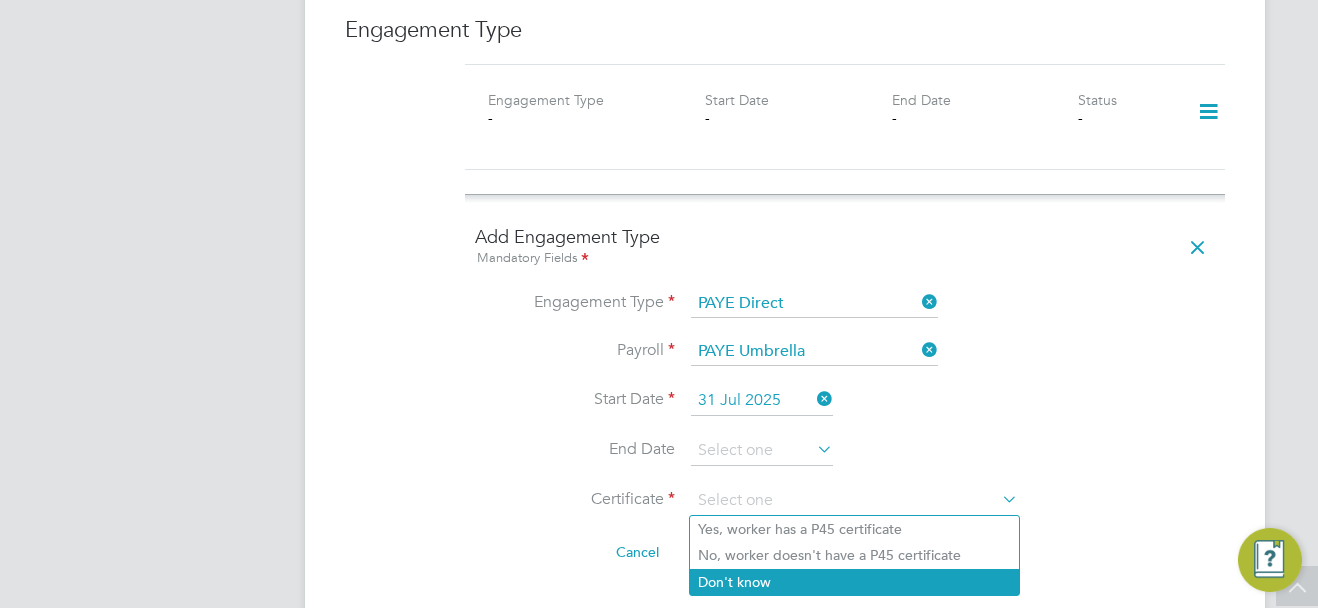 click on "Don't know" 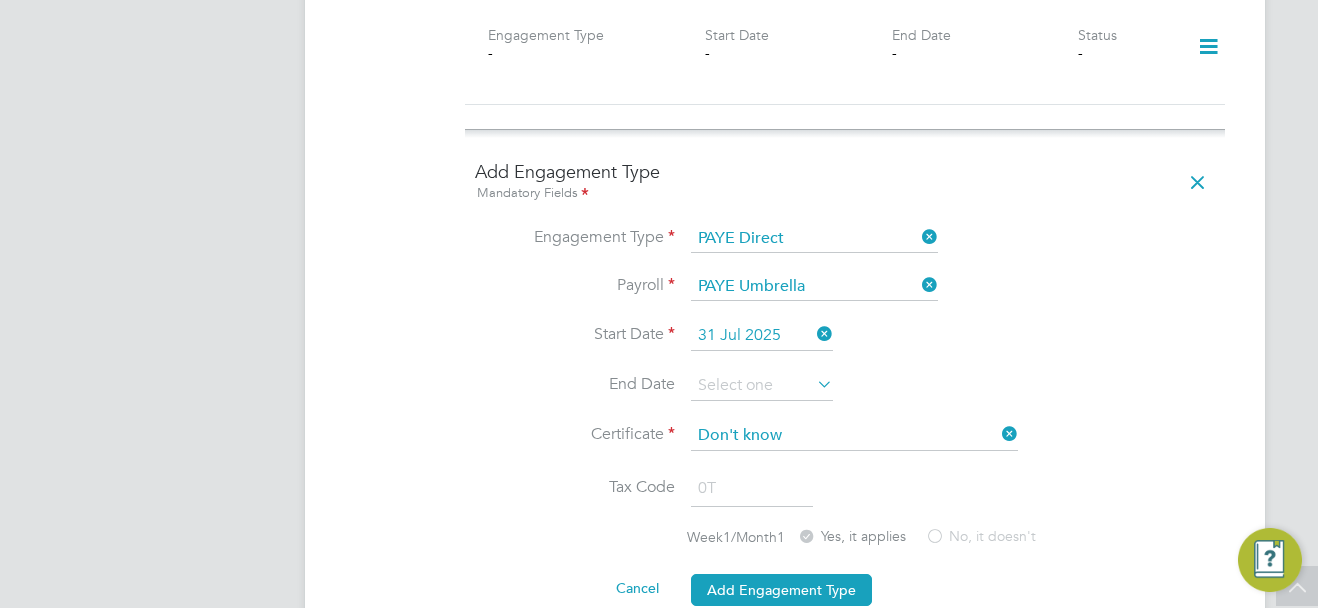 scroll, scrollTop: 1500, scrollLeft: 0, axis: vertical 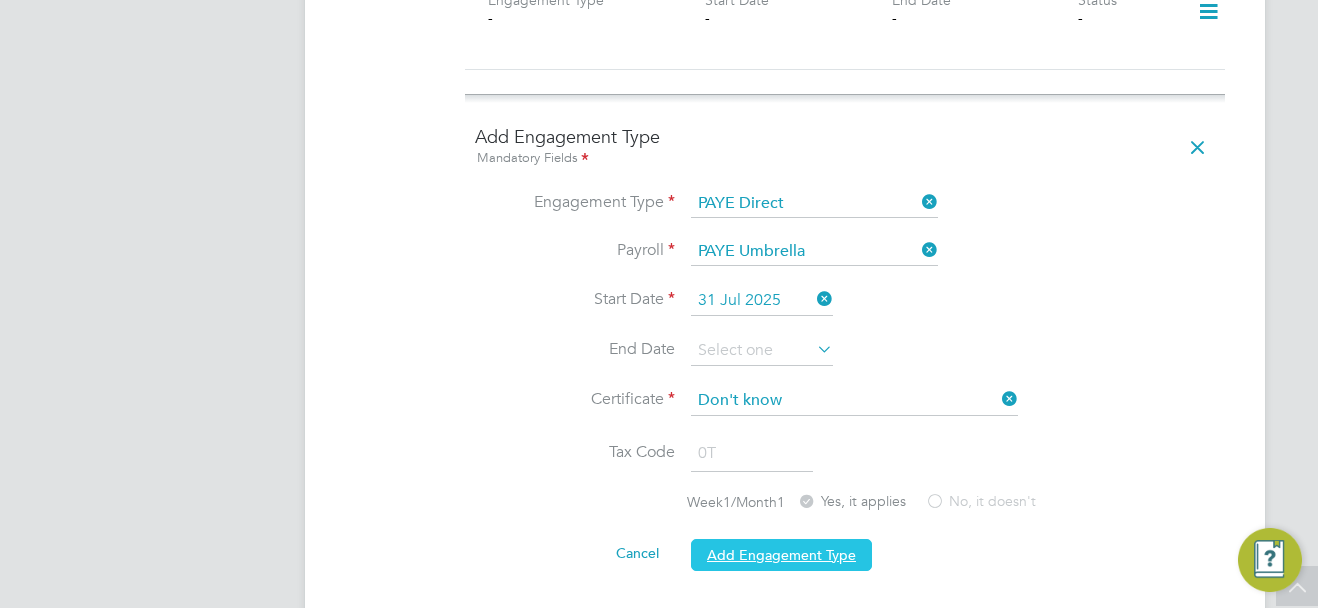 click on "Add Engagement Type" 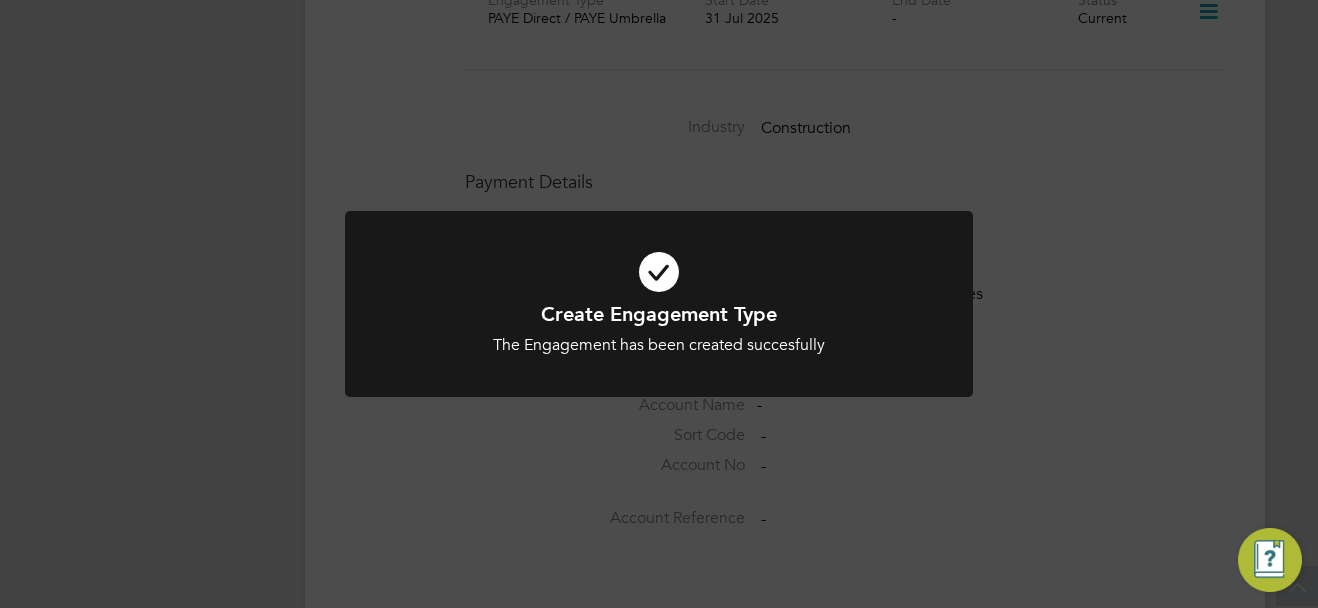 click on "Create Engagement Type The Engagement has been created succesfully Cancel Okay" 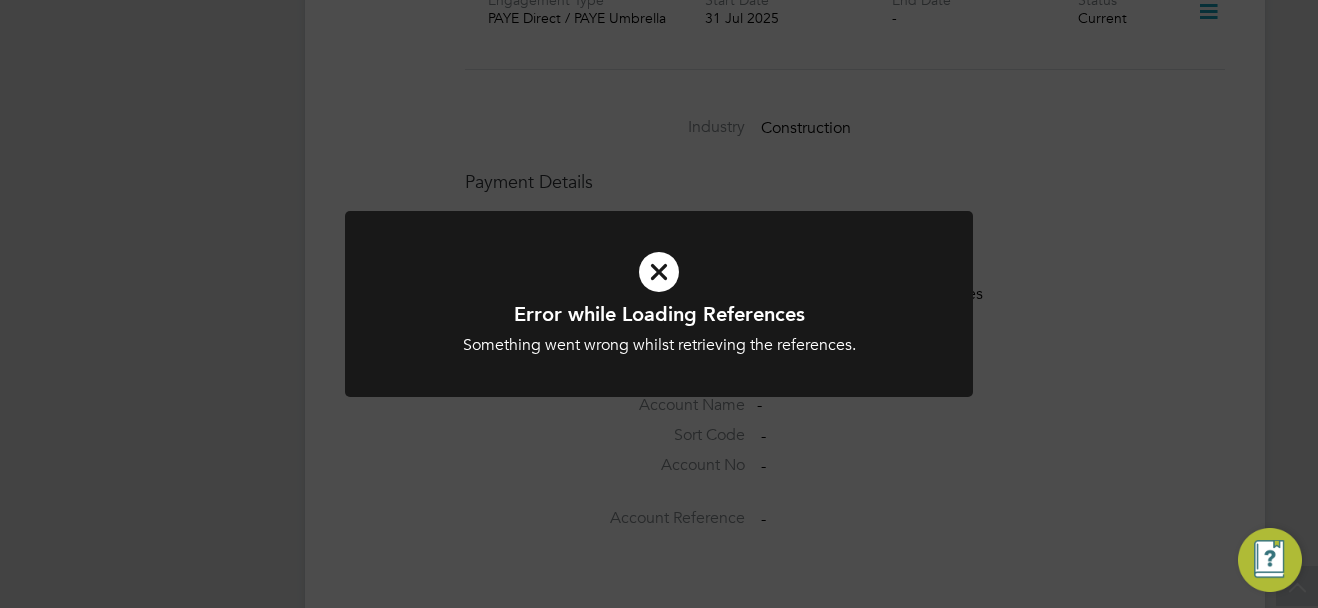 click on "Error while Loading References Something went wrong whilst retrieving the references. Cancel Okay" 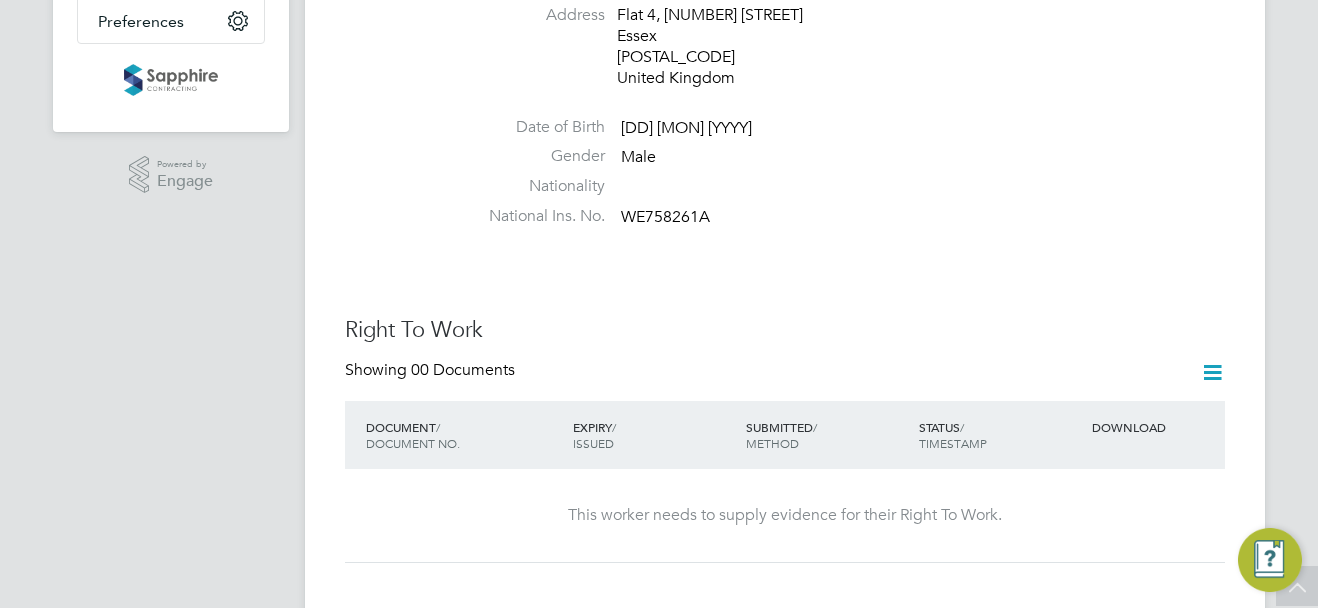 scroll, scrollTop: 0, scrollLeft: 0, axis: both 